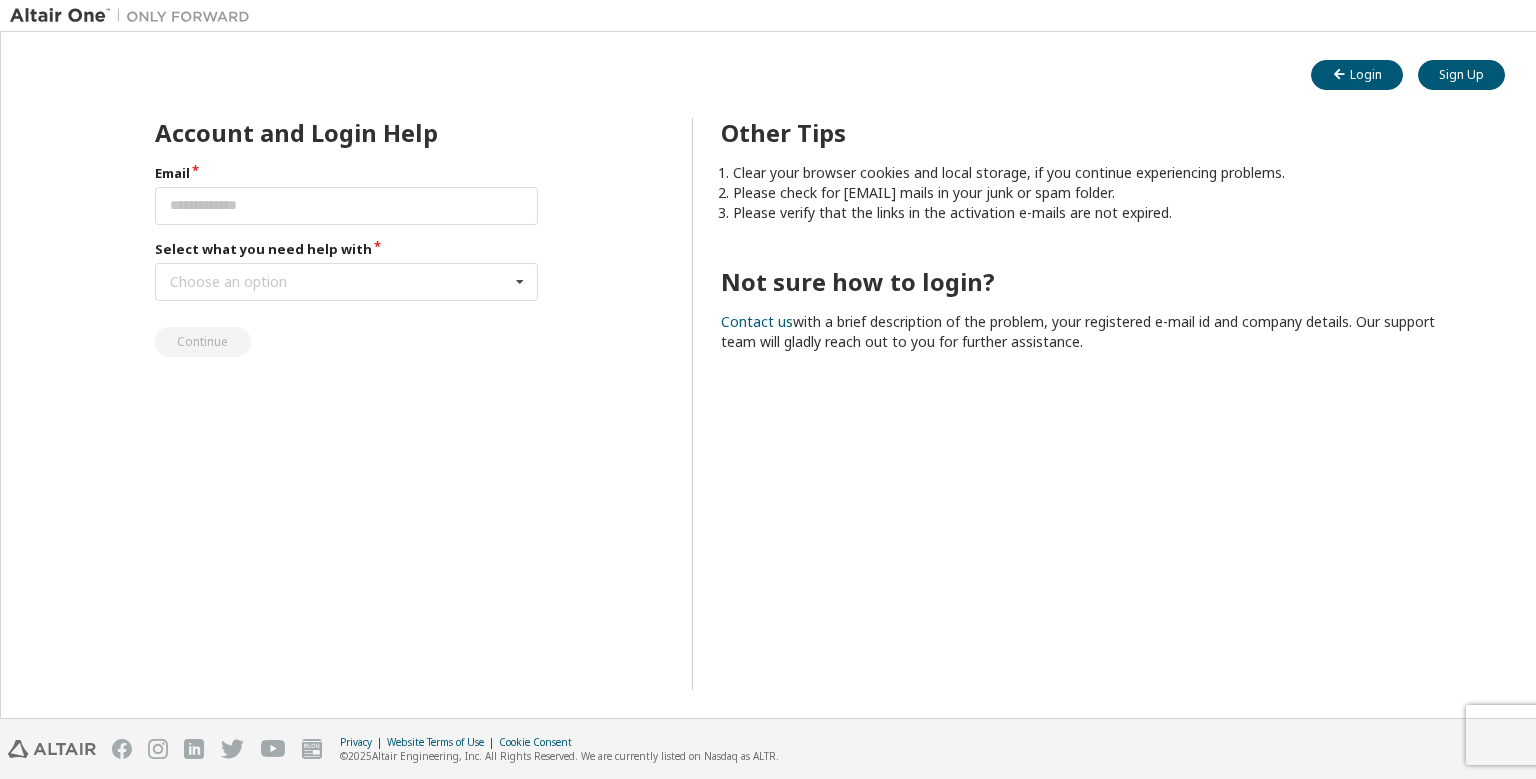 scroll, scrollTop: 0, scrollLeft: 0, axis: both 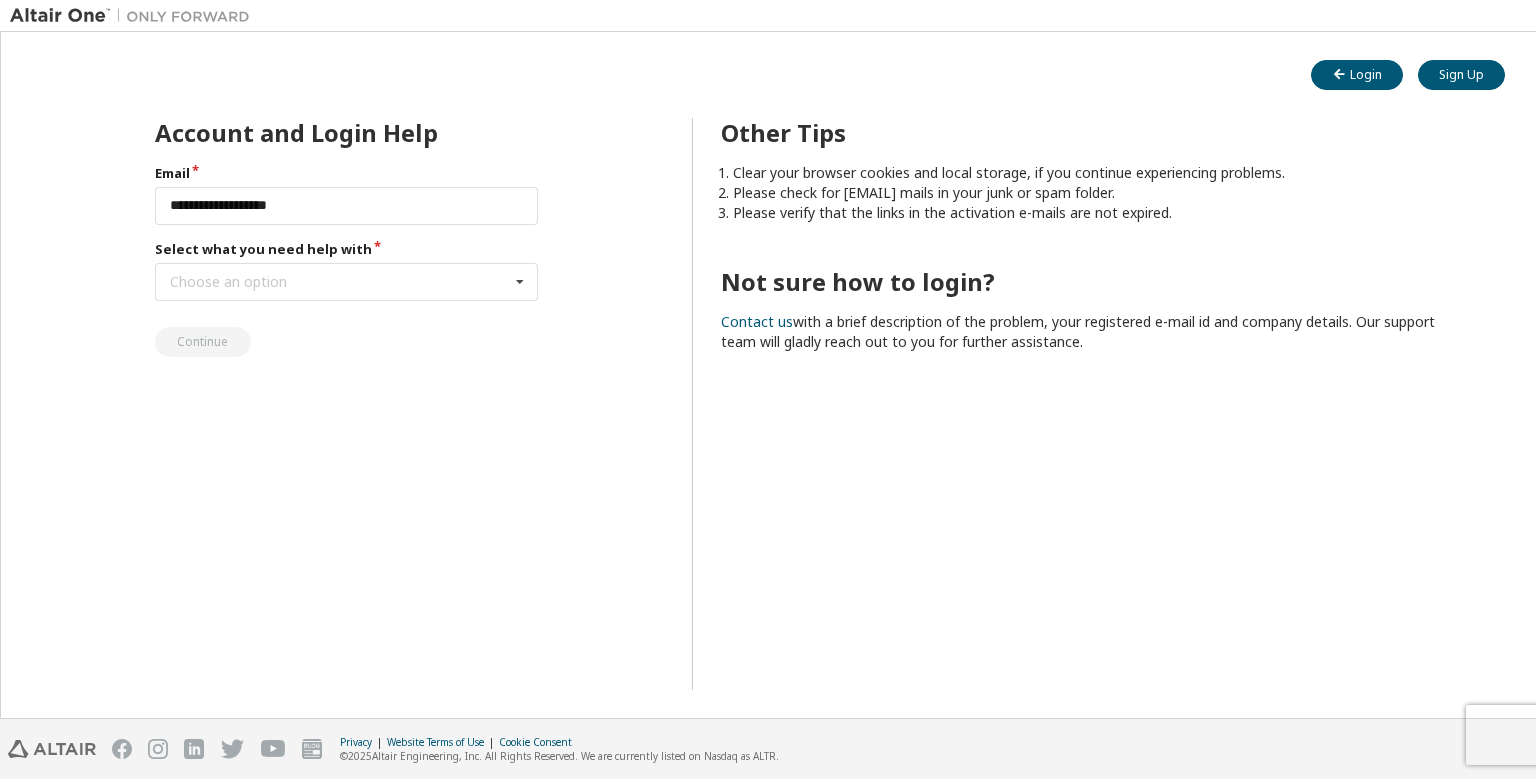 type on "**********" 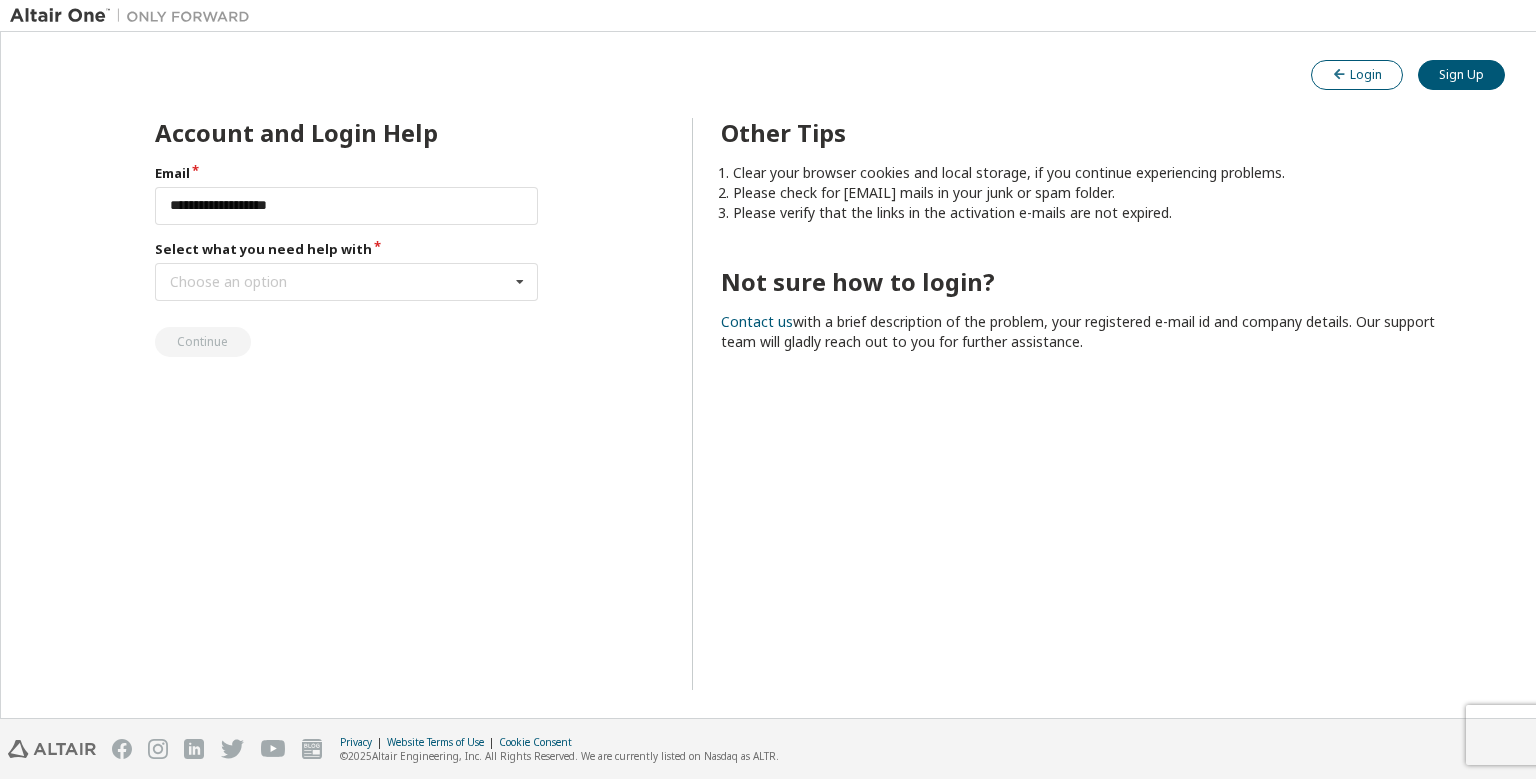 click on "Login" at bounding box center (1357, 75) 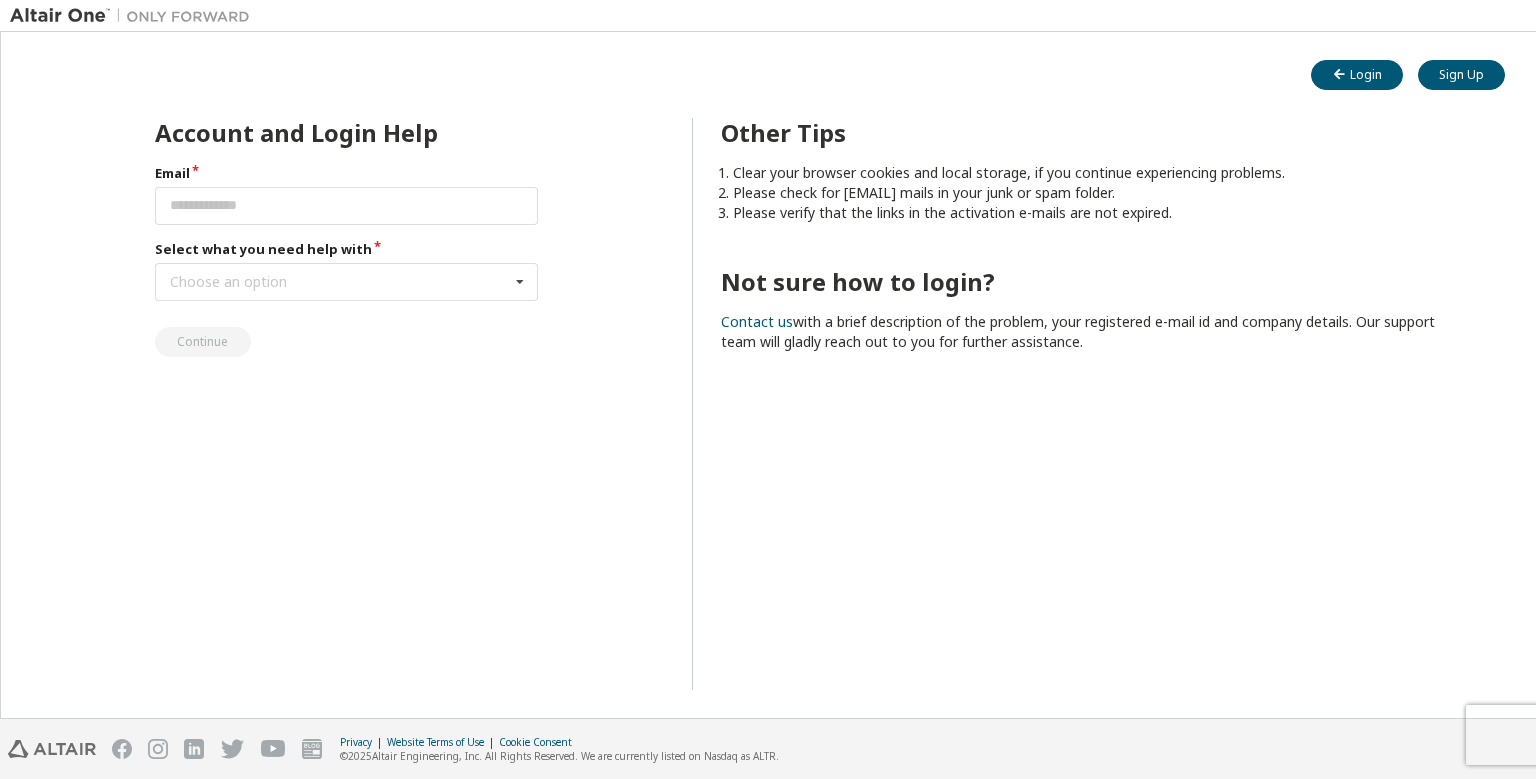scroll, scrollTop: 0, scrollLeft: 0, axis: both 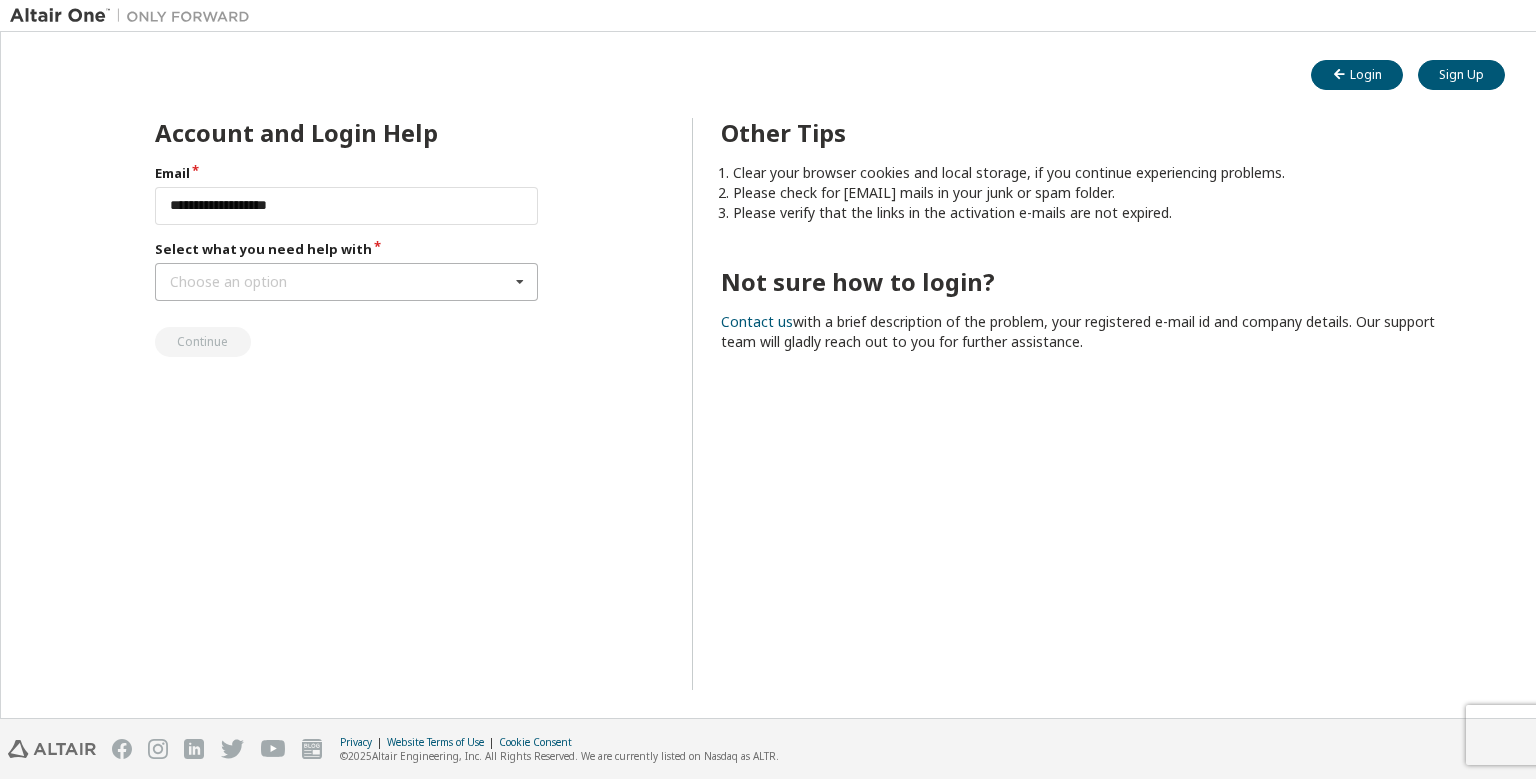 type on "**********" 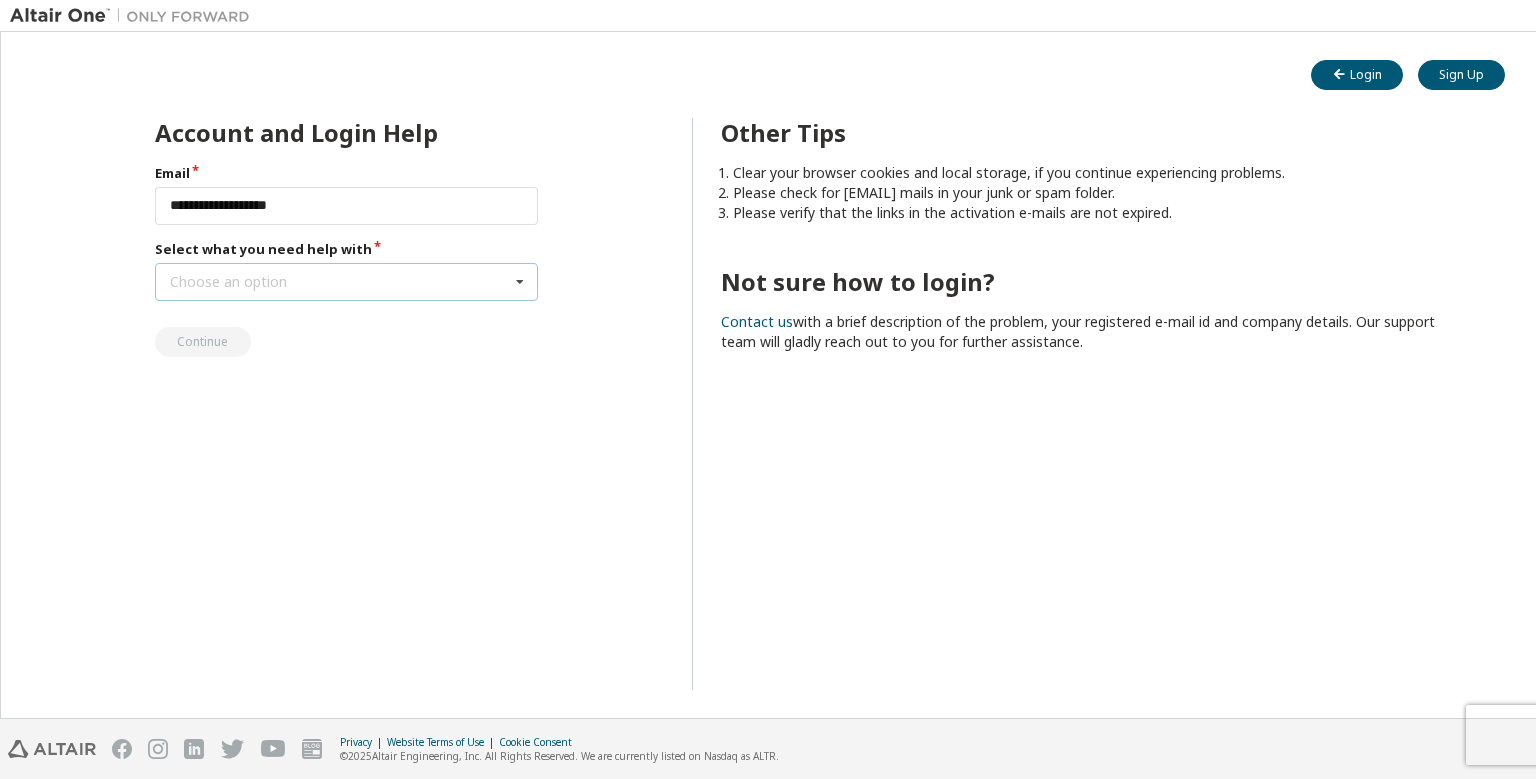 click on "Choose an option I forgot my password I did not receive activation mail My activation mail expired My account is locked I want to reset multi-factor authentication I don't know but can't login" at bounding box center (347, 282) 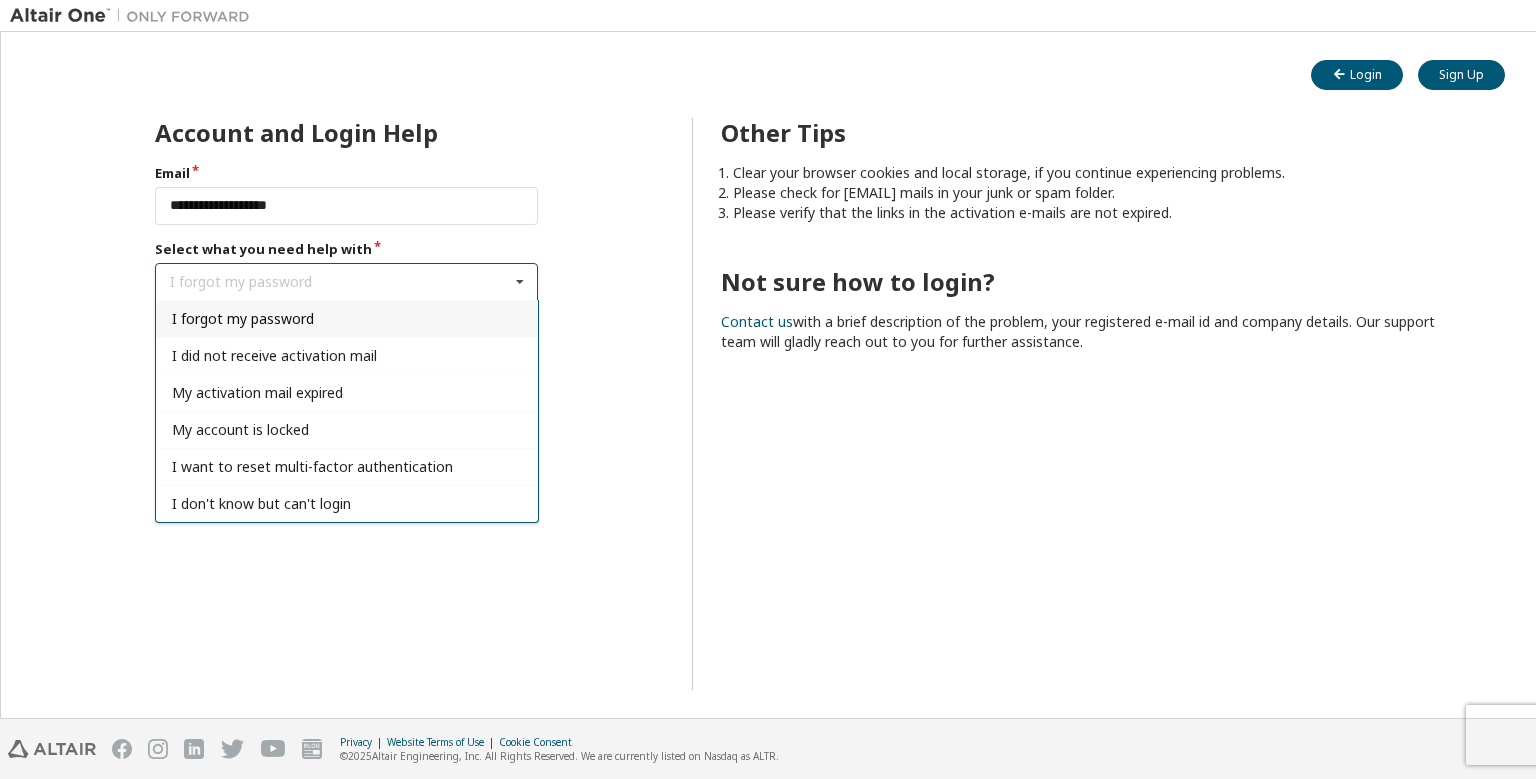 click on "I forgot my password" at bounding box center [243, 318] 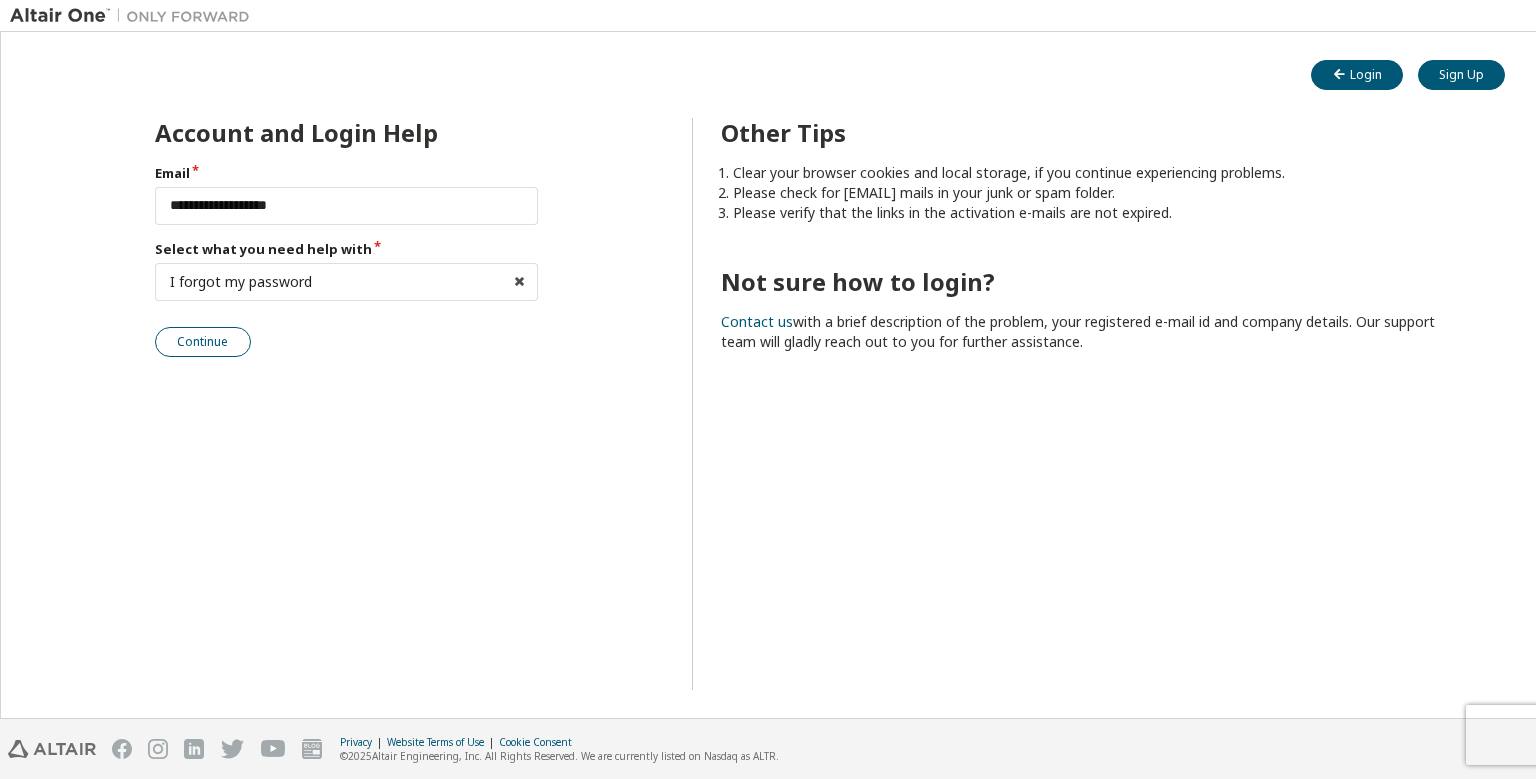 click on "Continue" at bounding box center (203, 342) 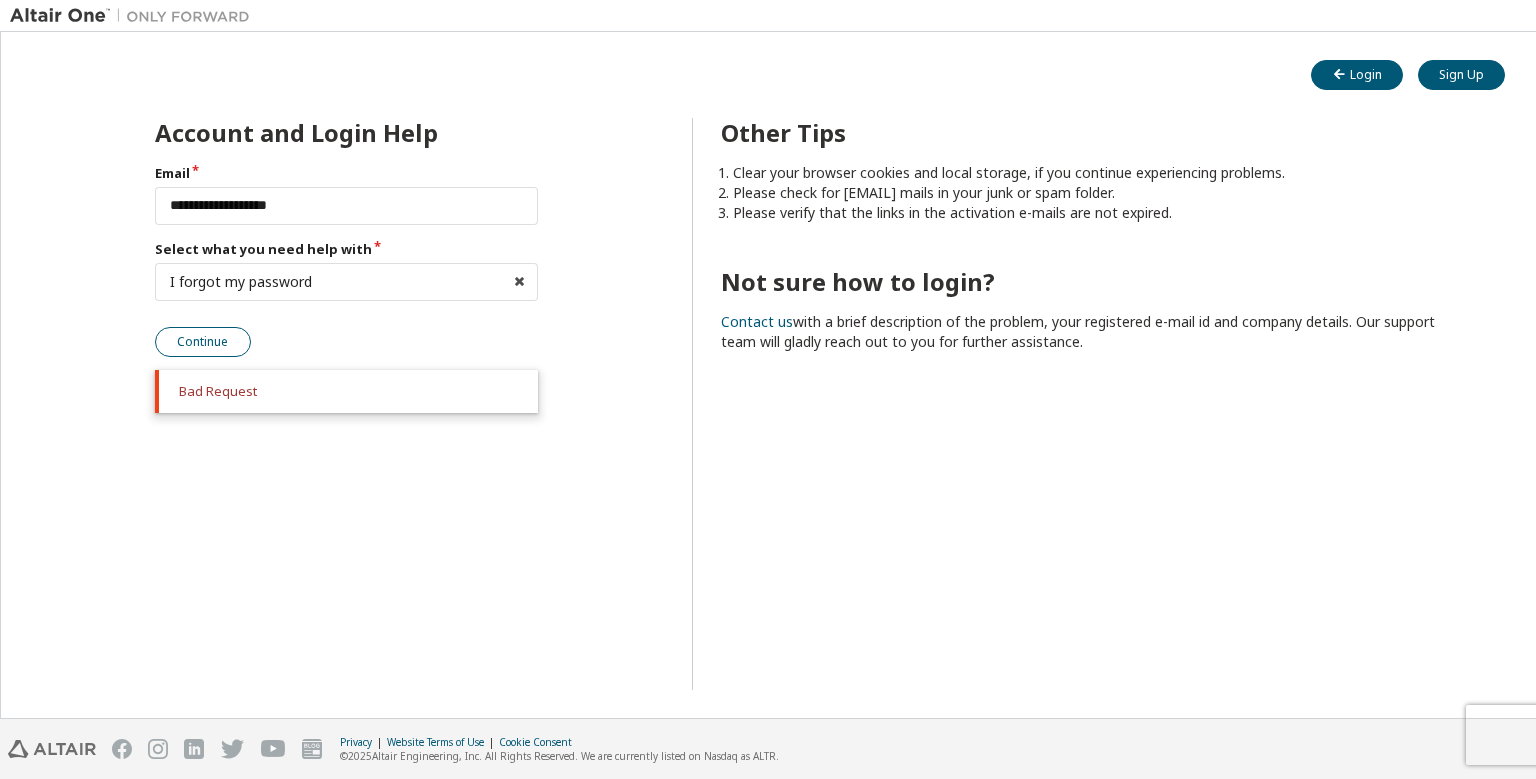 click on "Continue" at bounding box center (203, 342) 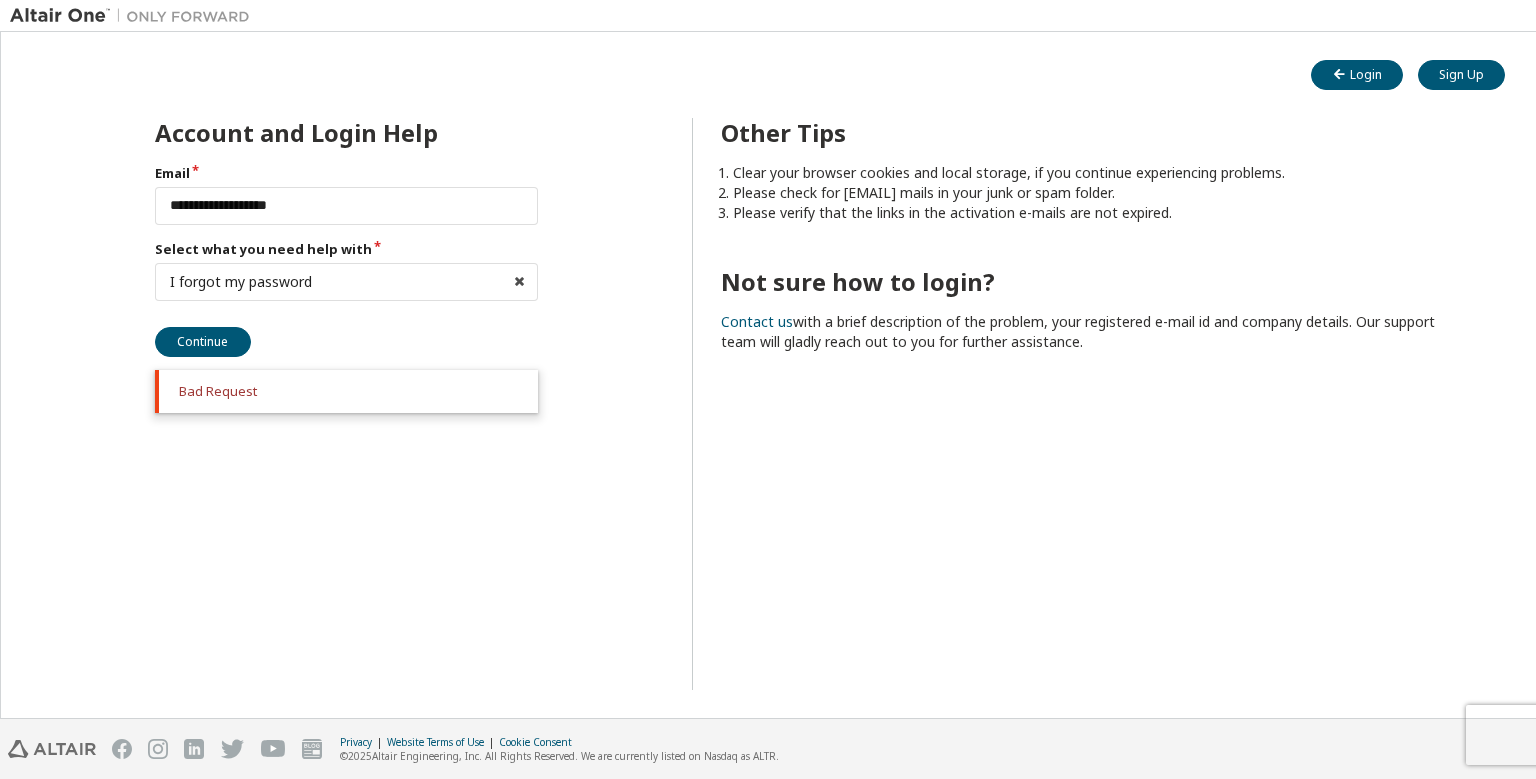 click on "**********" at bounding box center (308, 404) 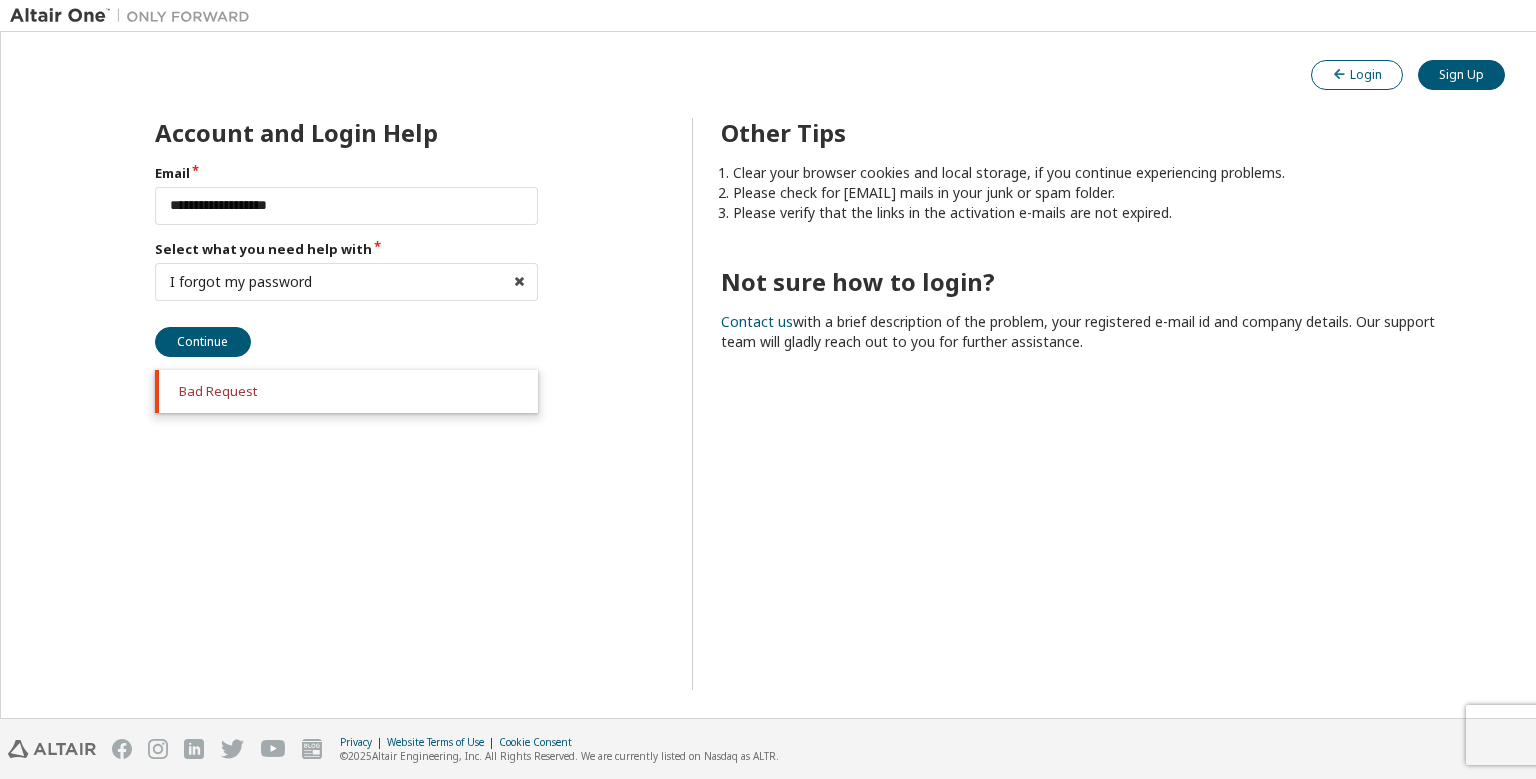 click on "Login" at bounding box center (1357, 74) 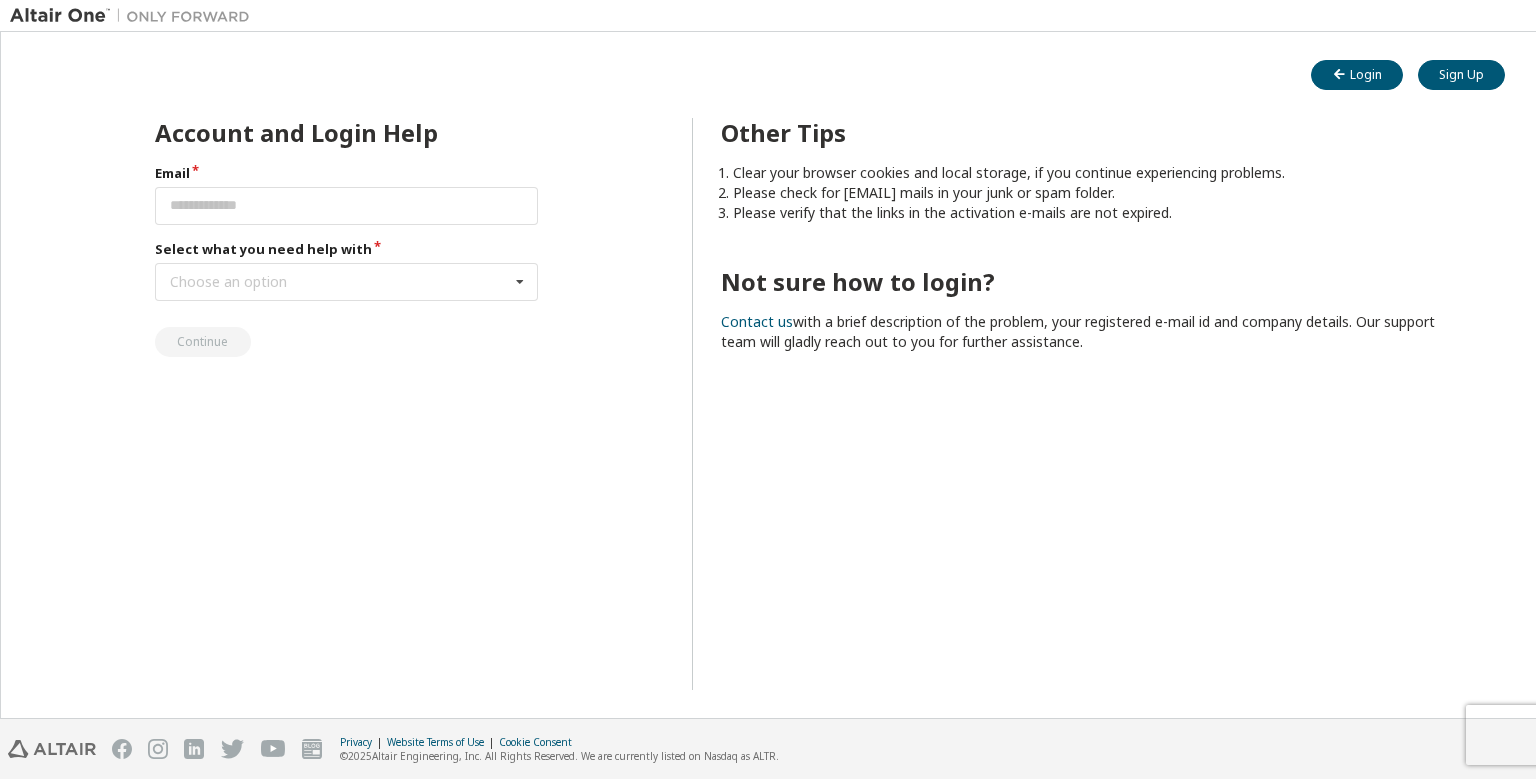 scroll, scrollTop: 0, scrollLeft: 0, axis: both 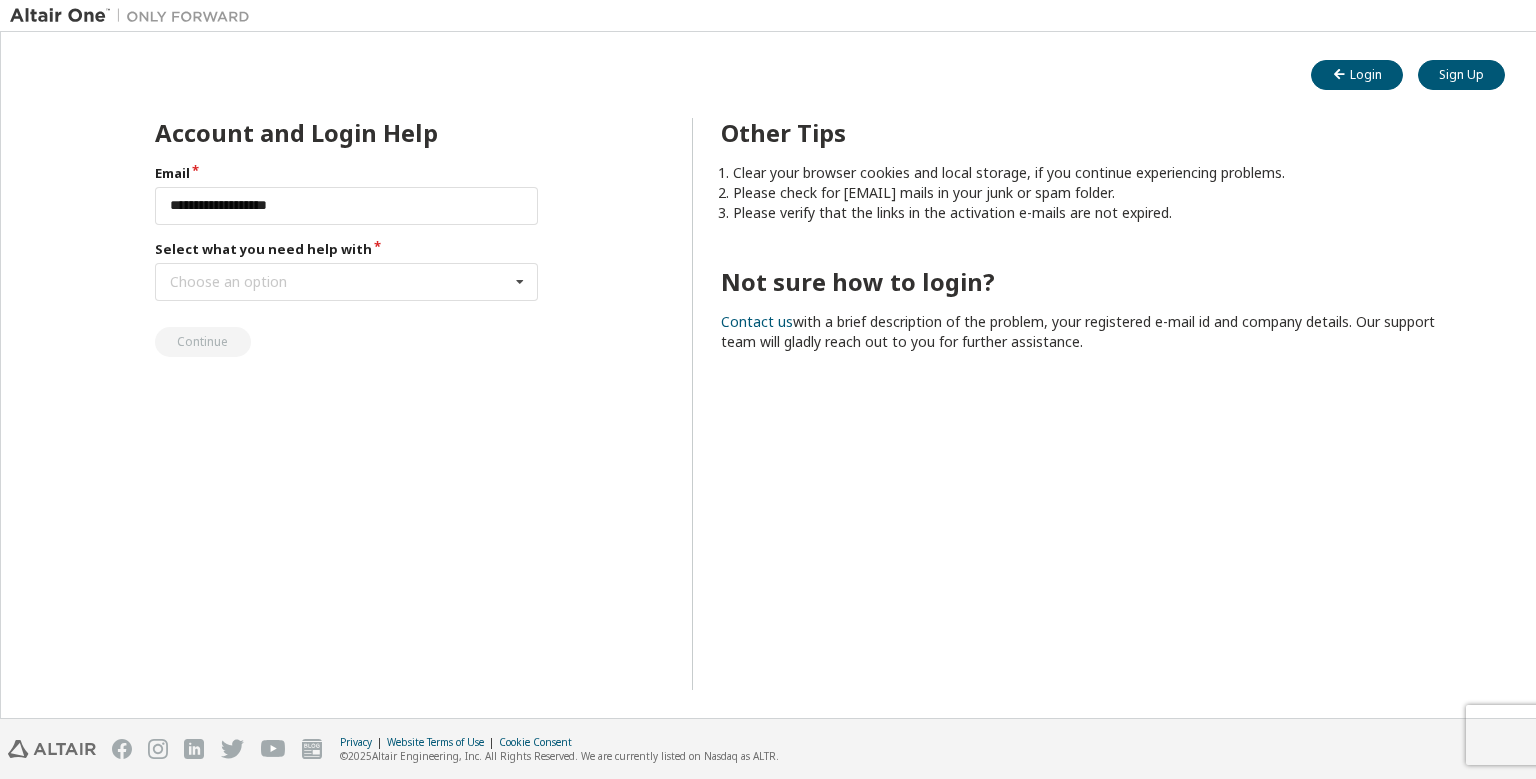 type on "**********" 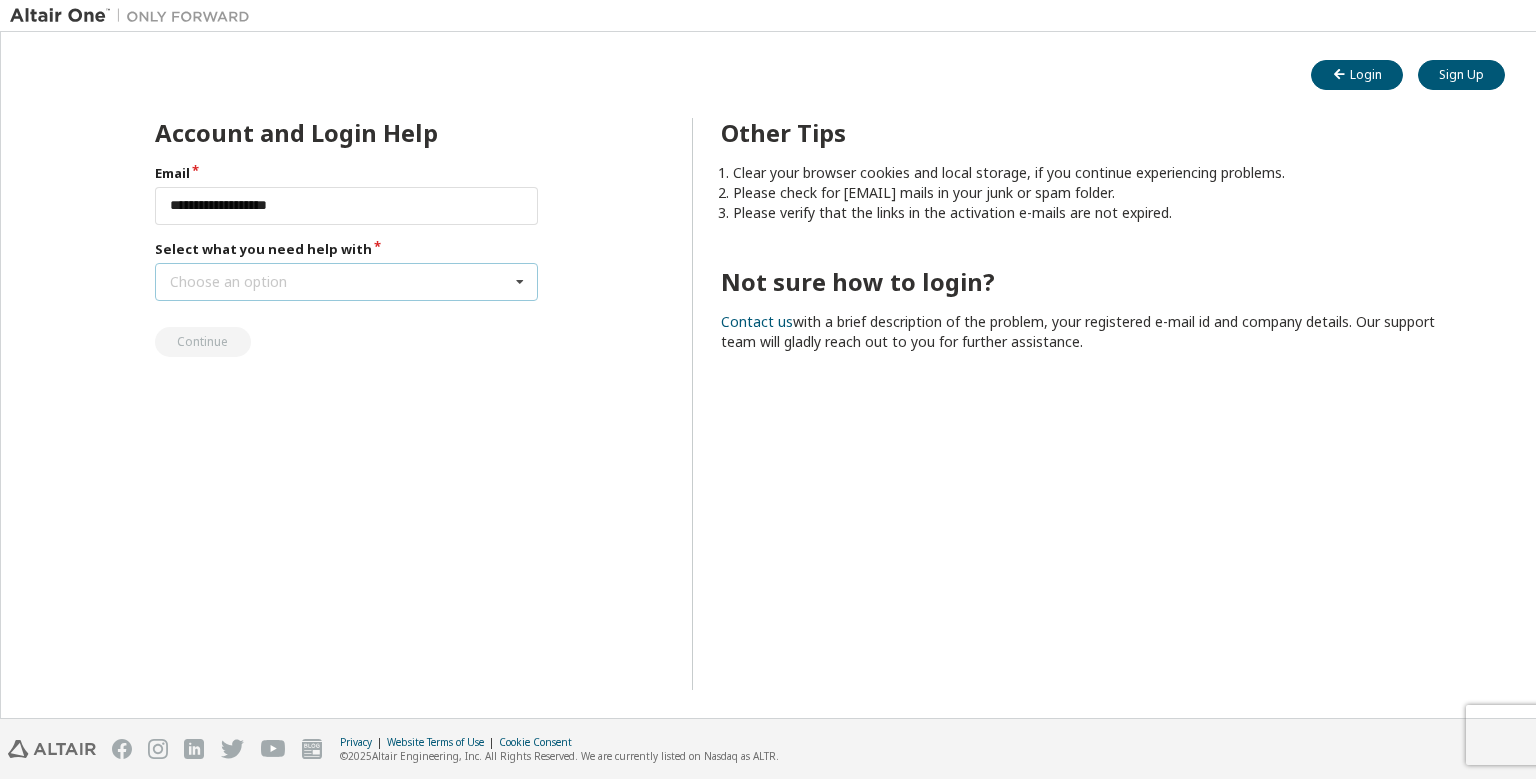 click on "Choose an option I forgot my password I did not receive activation mail My activation mail expired My account is locked I want to reset multi-factor authentication I don't know but can't login" at bounding box center [347, 282] 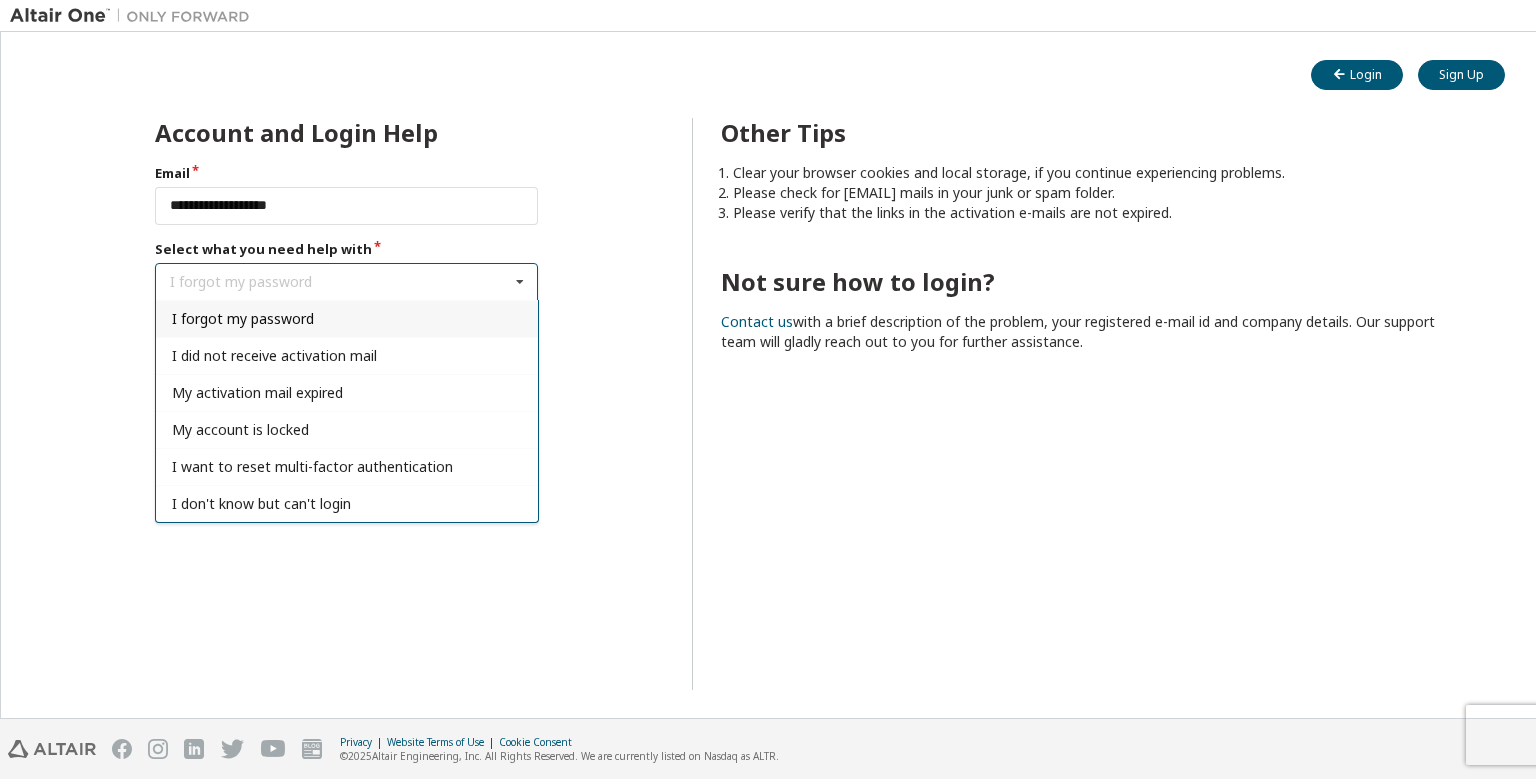 click on "I forgot my password" at bounding box center [347, 318] 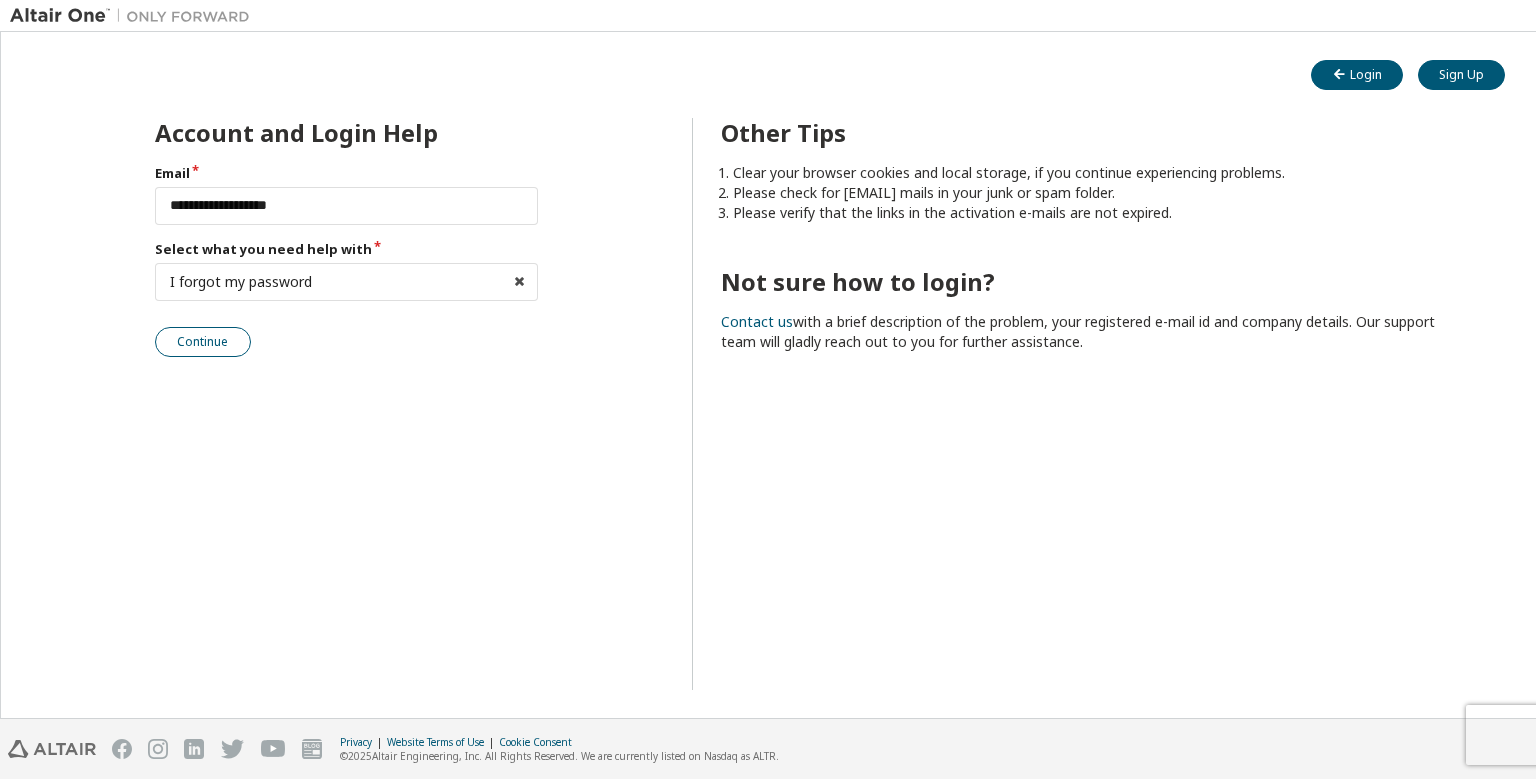 click on "Continue" at bounding box center [203, 342] 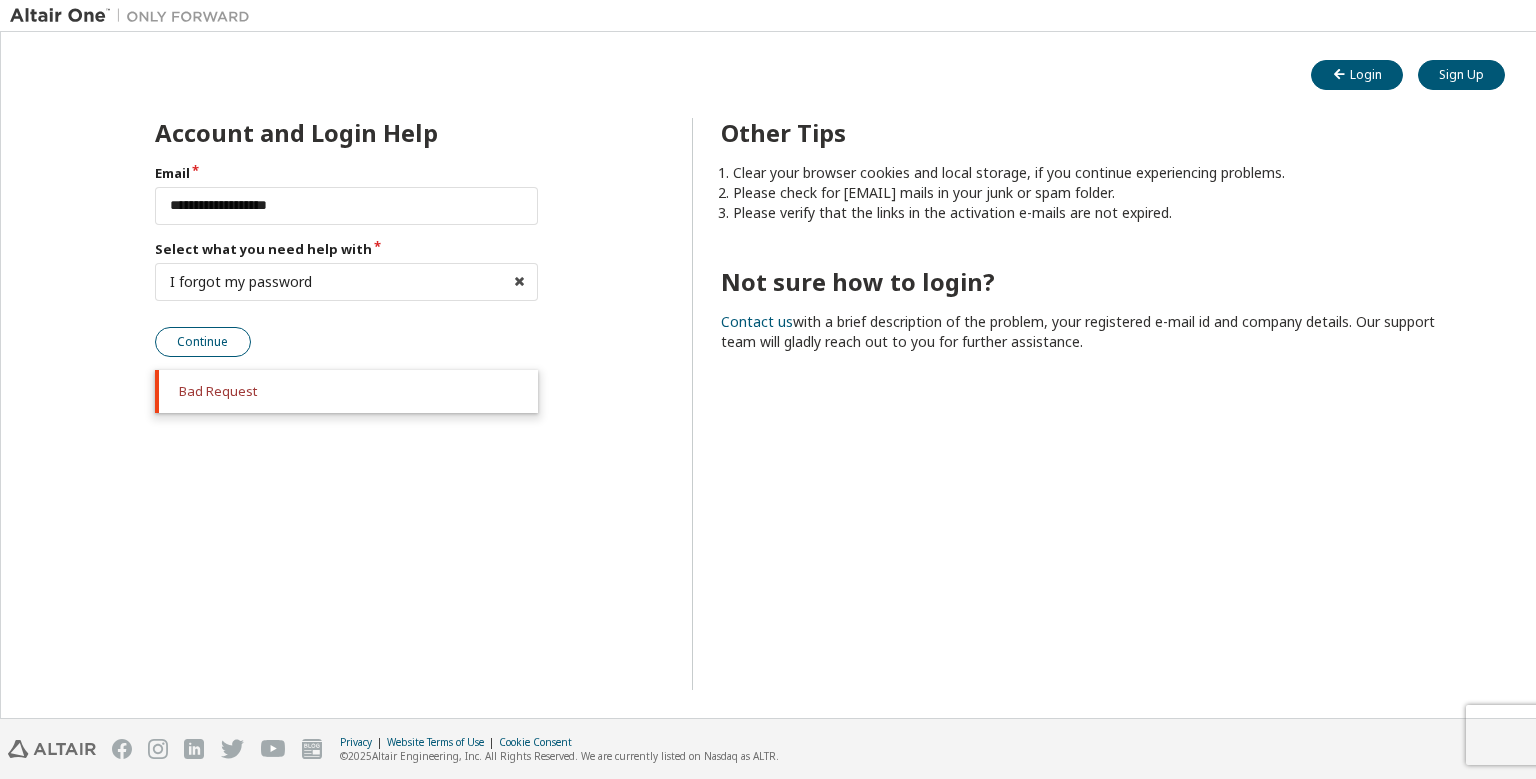 click on "Continue" at bounding box center (203, 342) 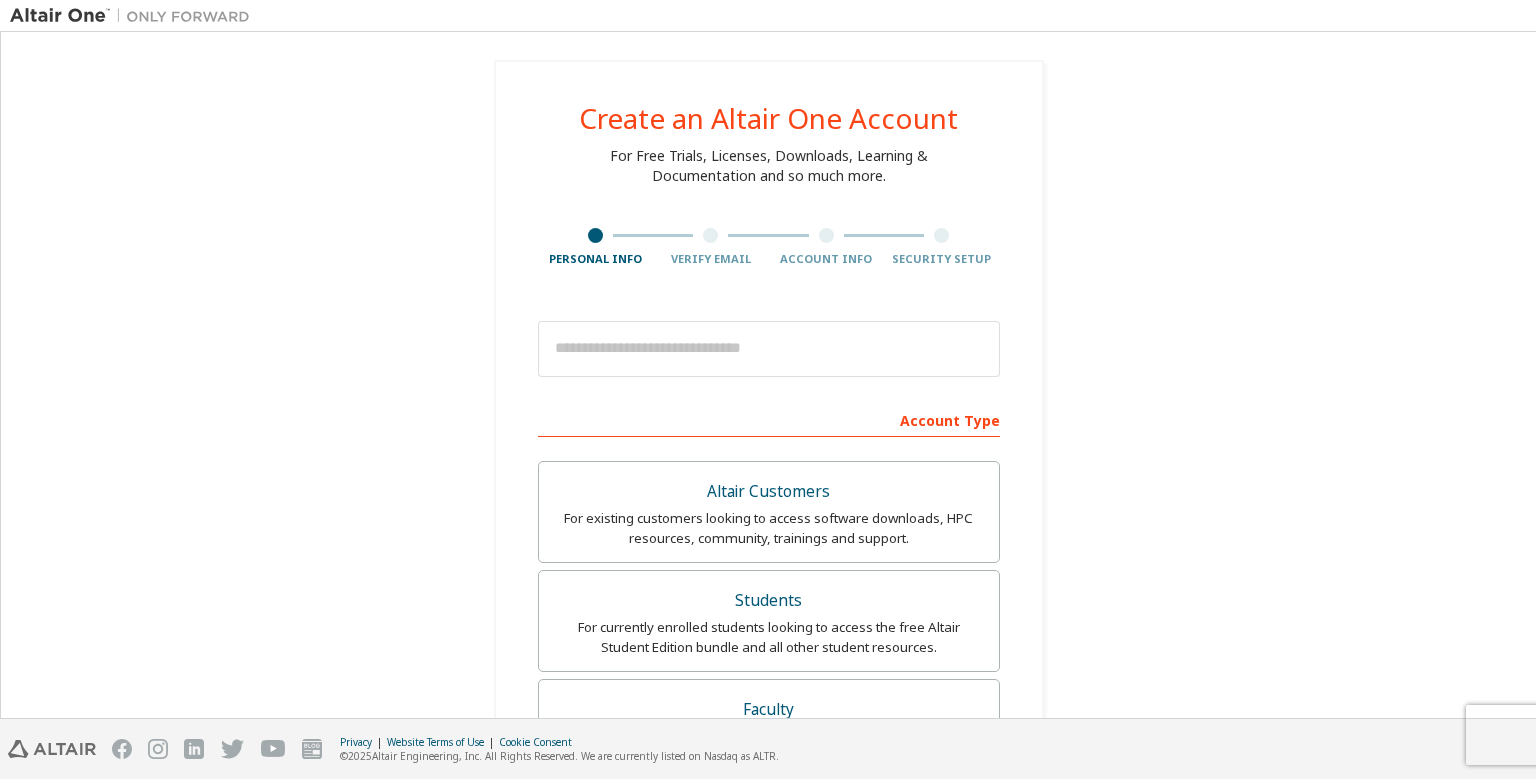 scroll, scrollTop: 0, scrollLeft: 0, axis: both 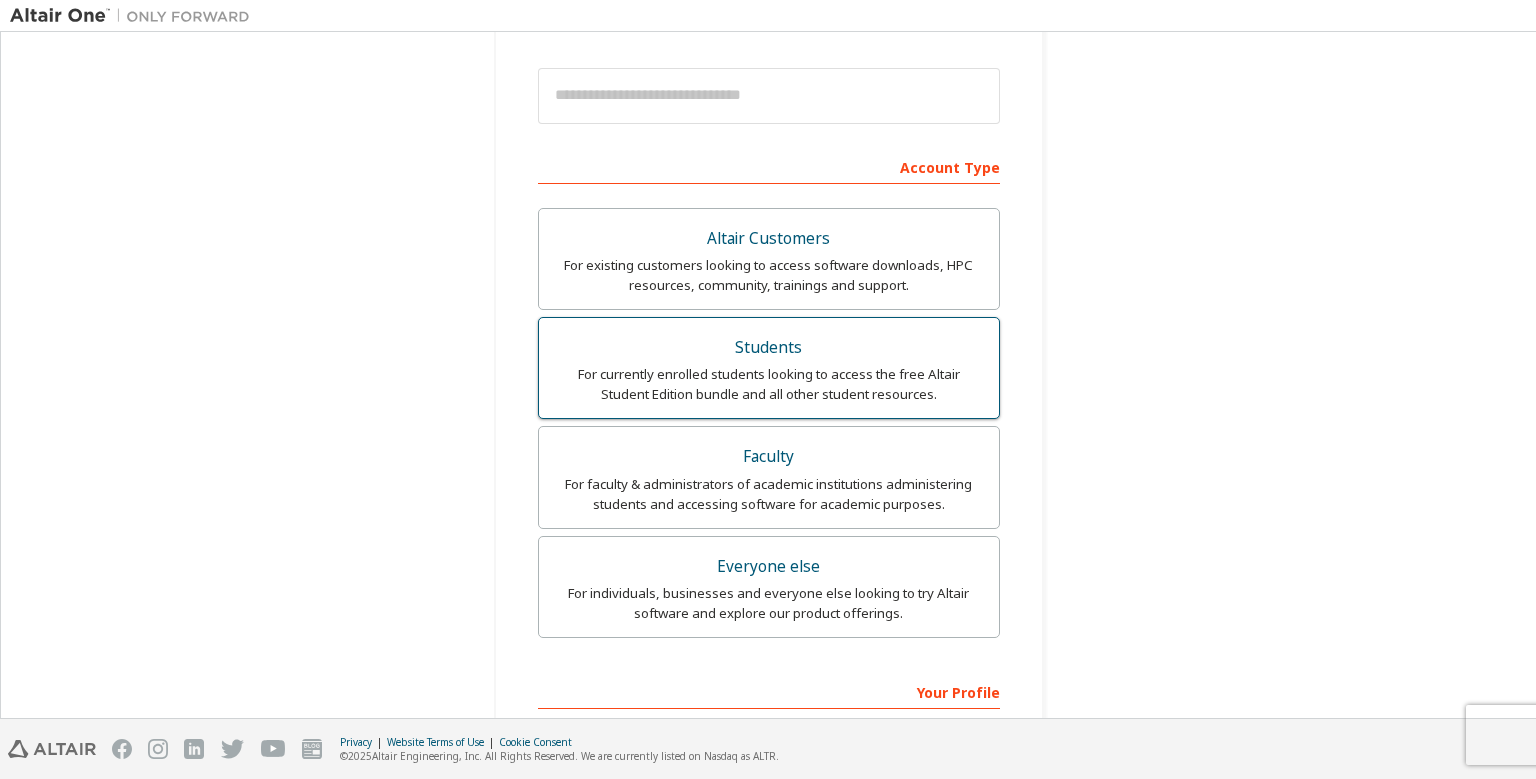 click on "Students For currently enrolled students looking to access the free Altair Student Edition bundle and all other student resources." at bounding box center [769, 368] 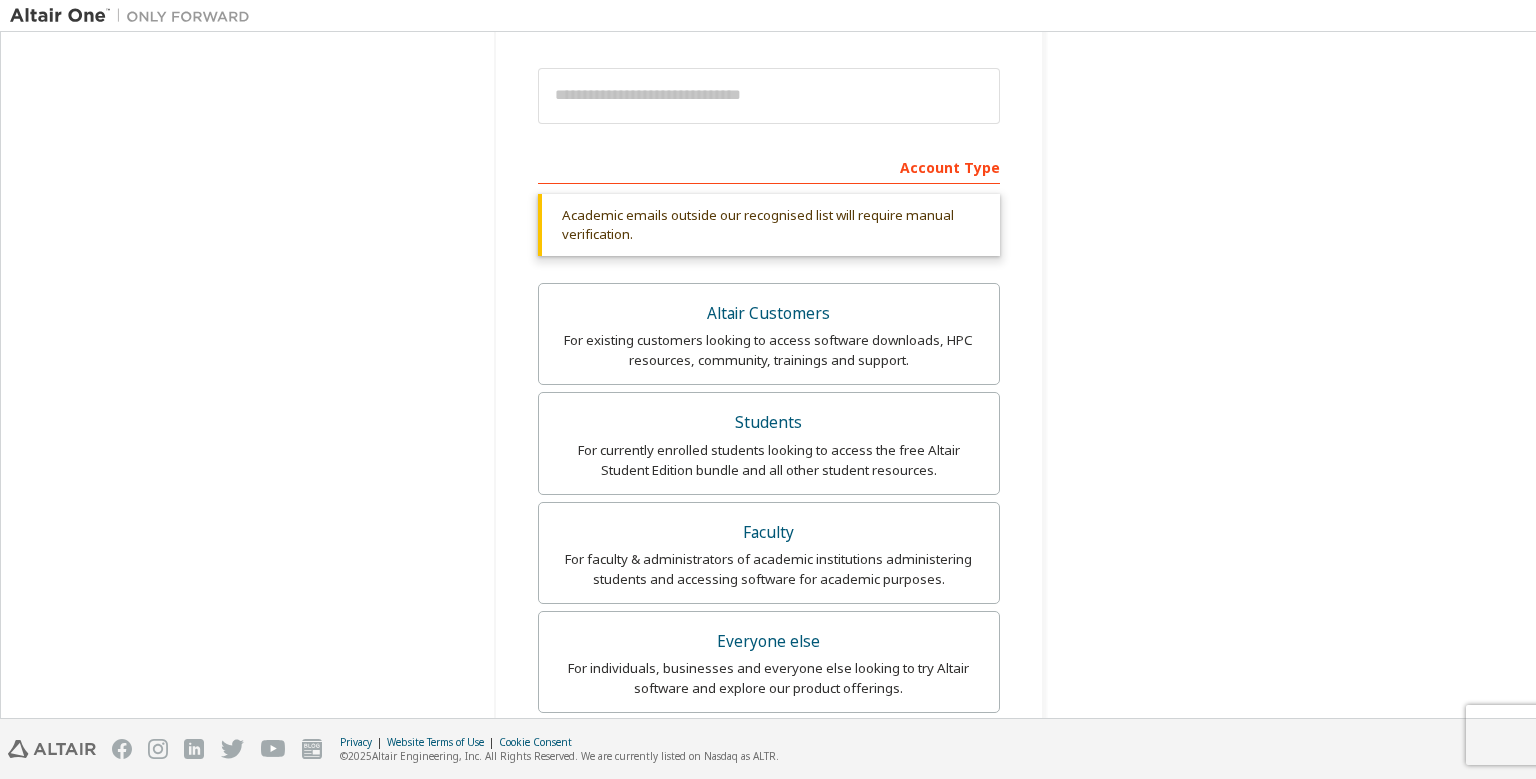 scroll, scrollTop: 0, scrollLeft: 0, axis: both 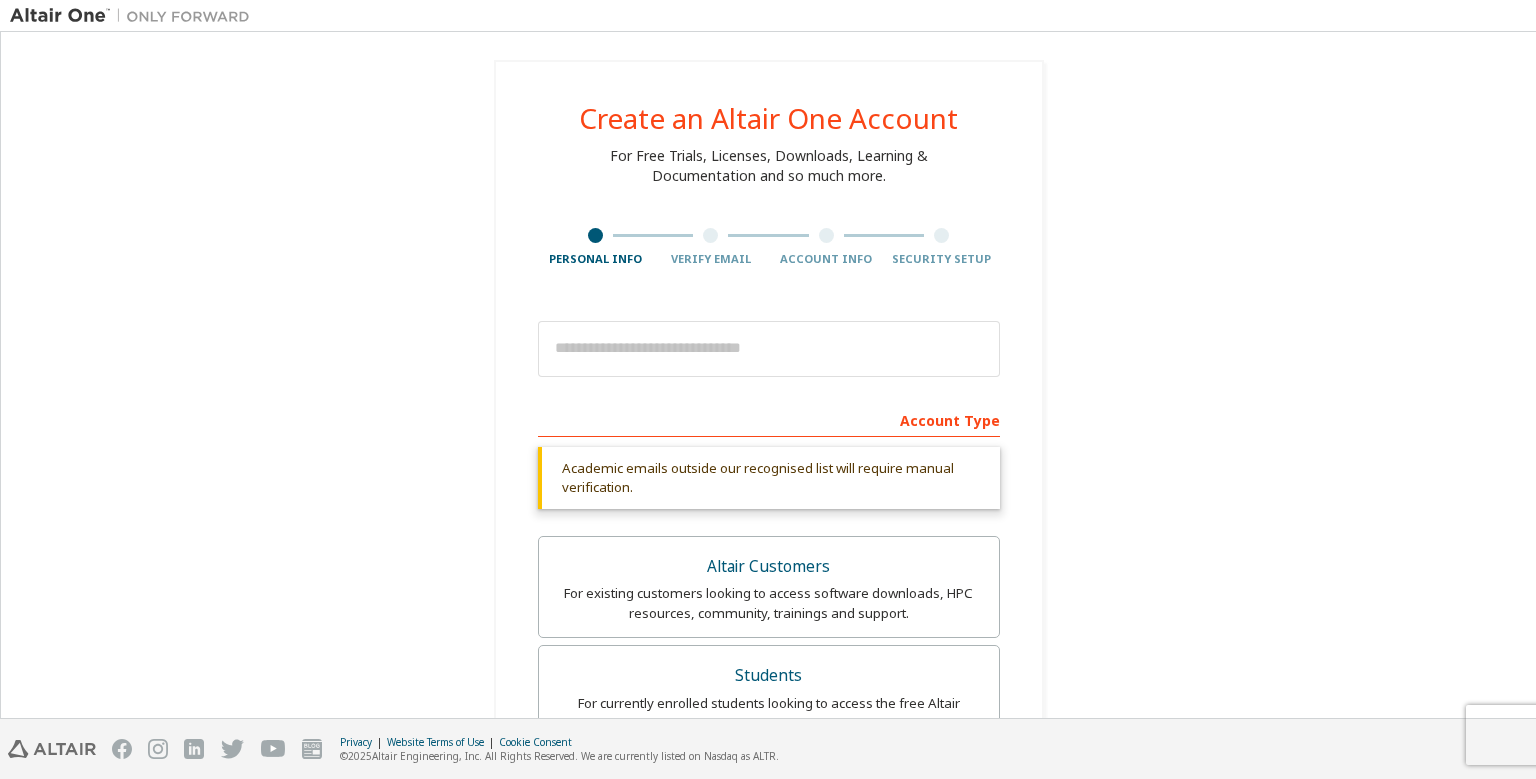click on "This is a federated email. No need to register a new account. You should be able to  login  by using your company's SSO credentials. Email already exists. Please try to  login  instead. Account Type Academic emails outside our recognised list will require manual verification. You must enter a valid email address provided by your academic institution (e.g.,   name@youruniversity.edu ).   What if I cannot get one? Altair Customers For existing customers looking to access software downloads, HPC resources, community, trainings and support. Students For currently enrolled students looking to access the free Altair Student Edition bundle and all other student resources. Faculty For faculty & administrators of academic institutions administering students and accessing software for academic purposes. Everyone else For individuals, businesses and everyone else looking to try Altair software and explore our product offerings. Your Profile First Name Last Name Job Title I accept the   Academic  Next" at bounding box center [769, 804] 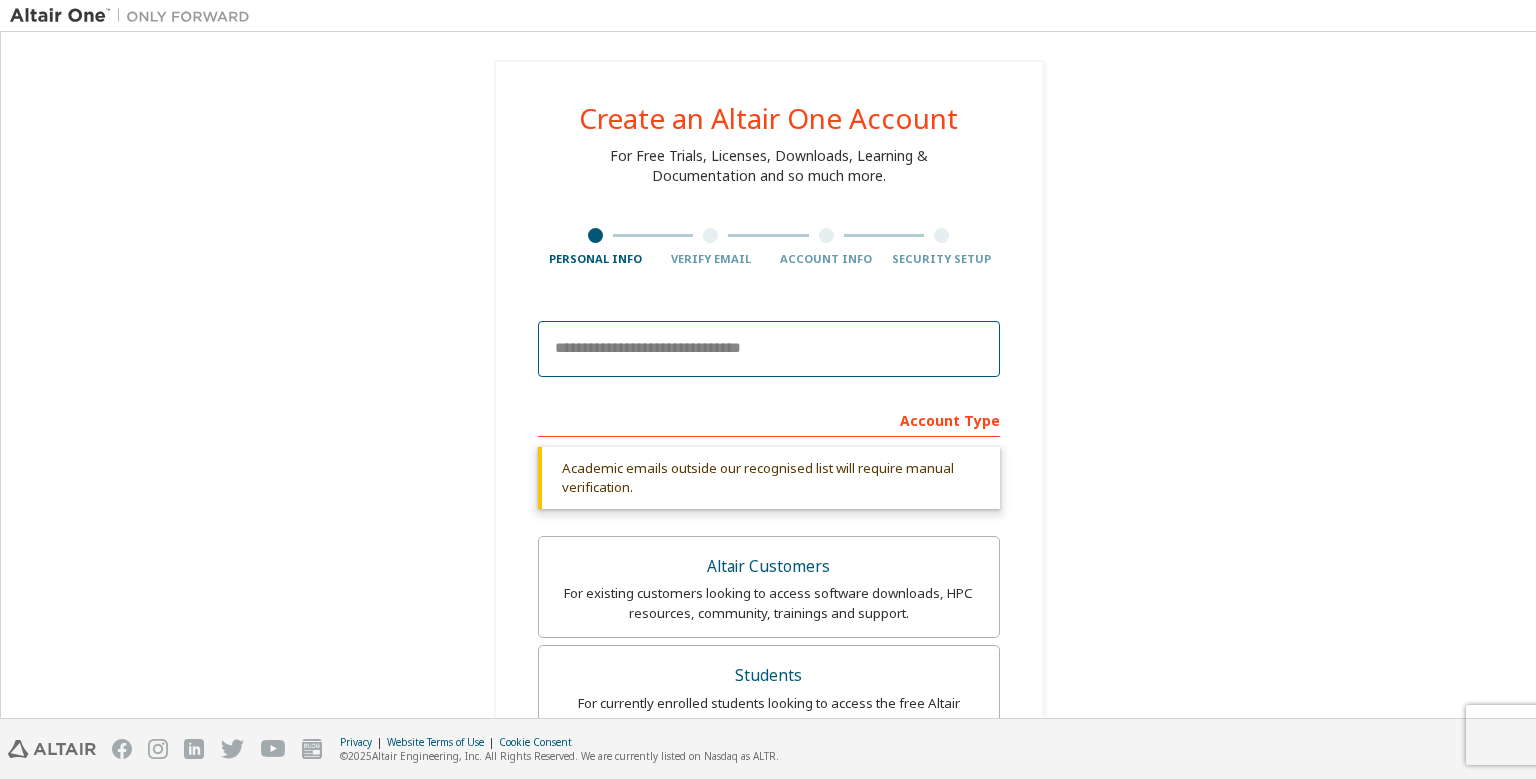 click at bounding box center (769, 349) 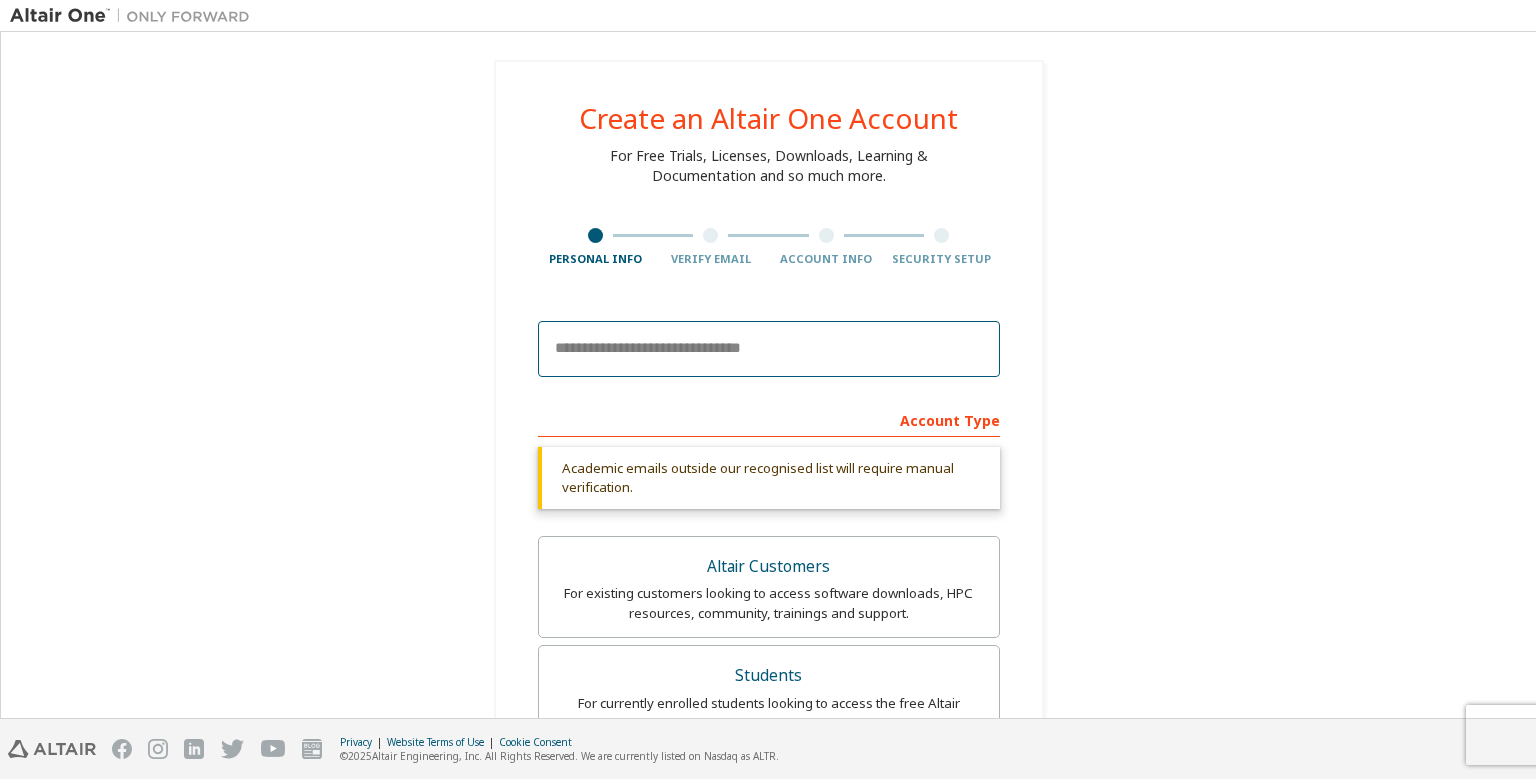 click at bounding box center [769, 349] 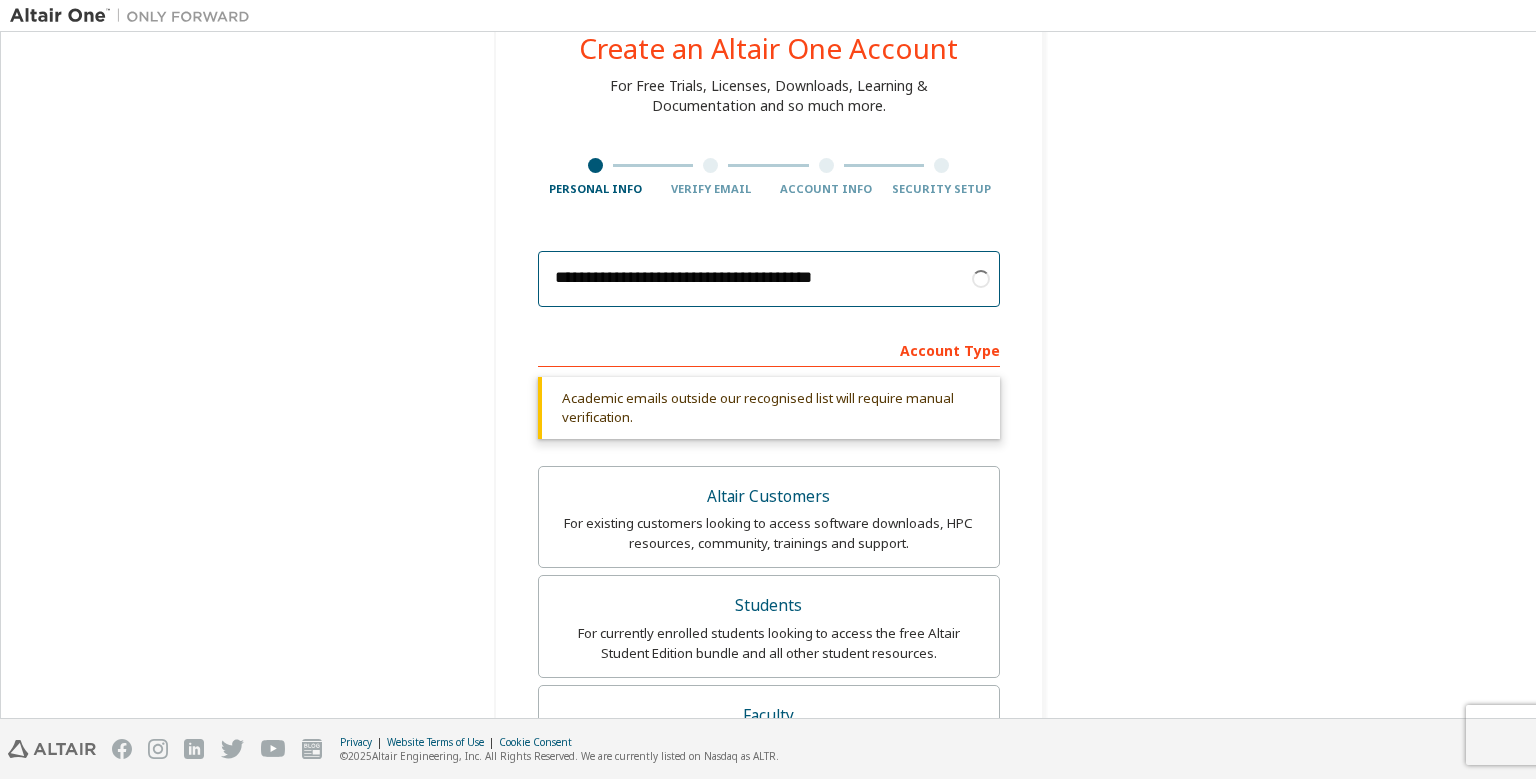 scroll, scrollTop: 74, scrollLeft: 0, axis: vertical 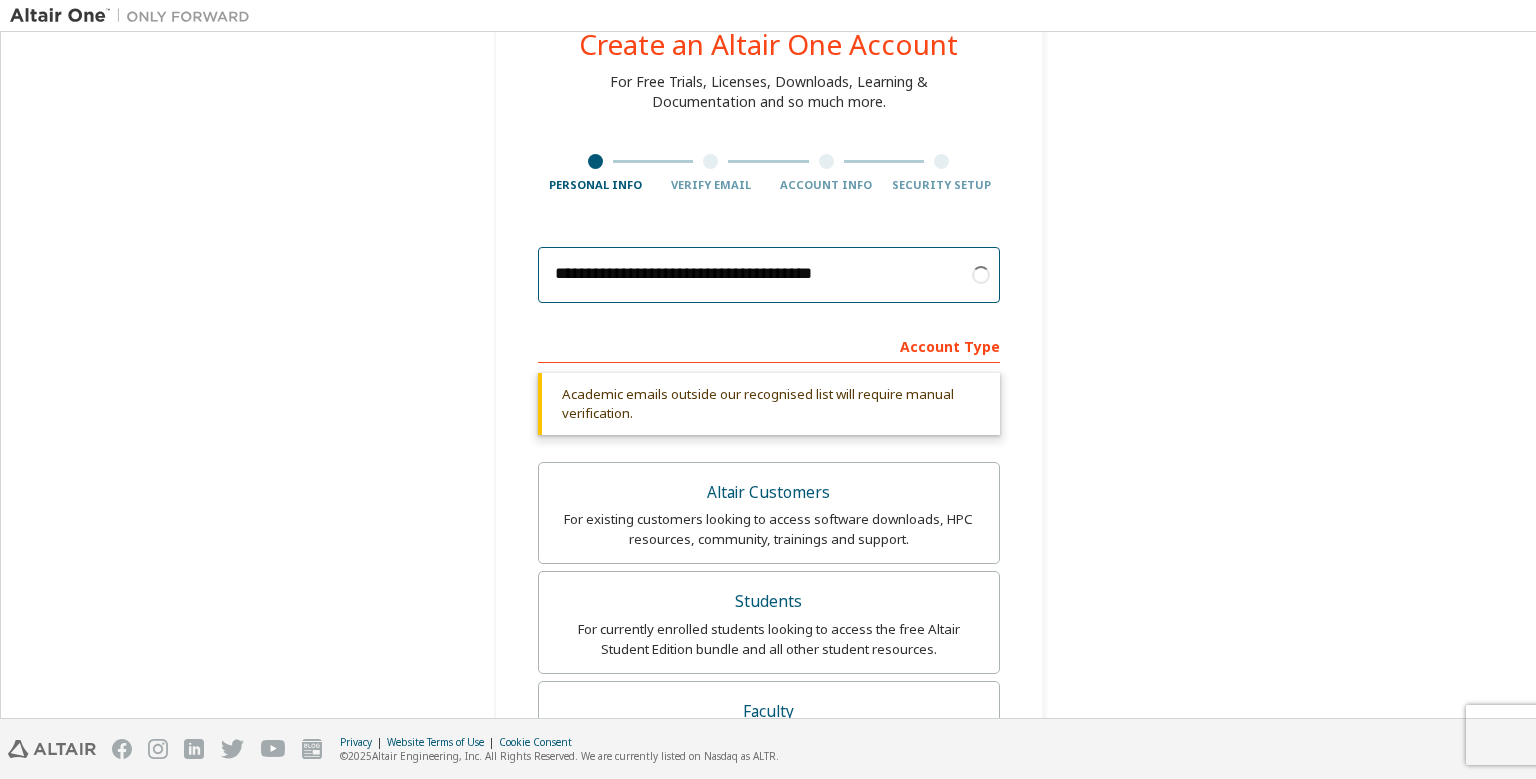 type on "**********" 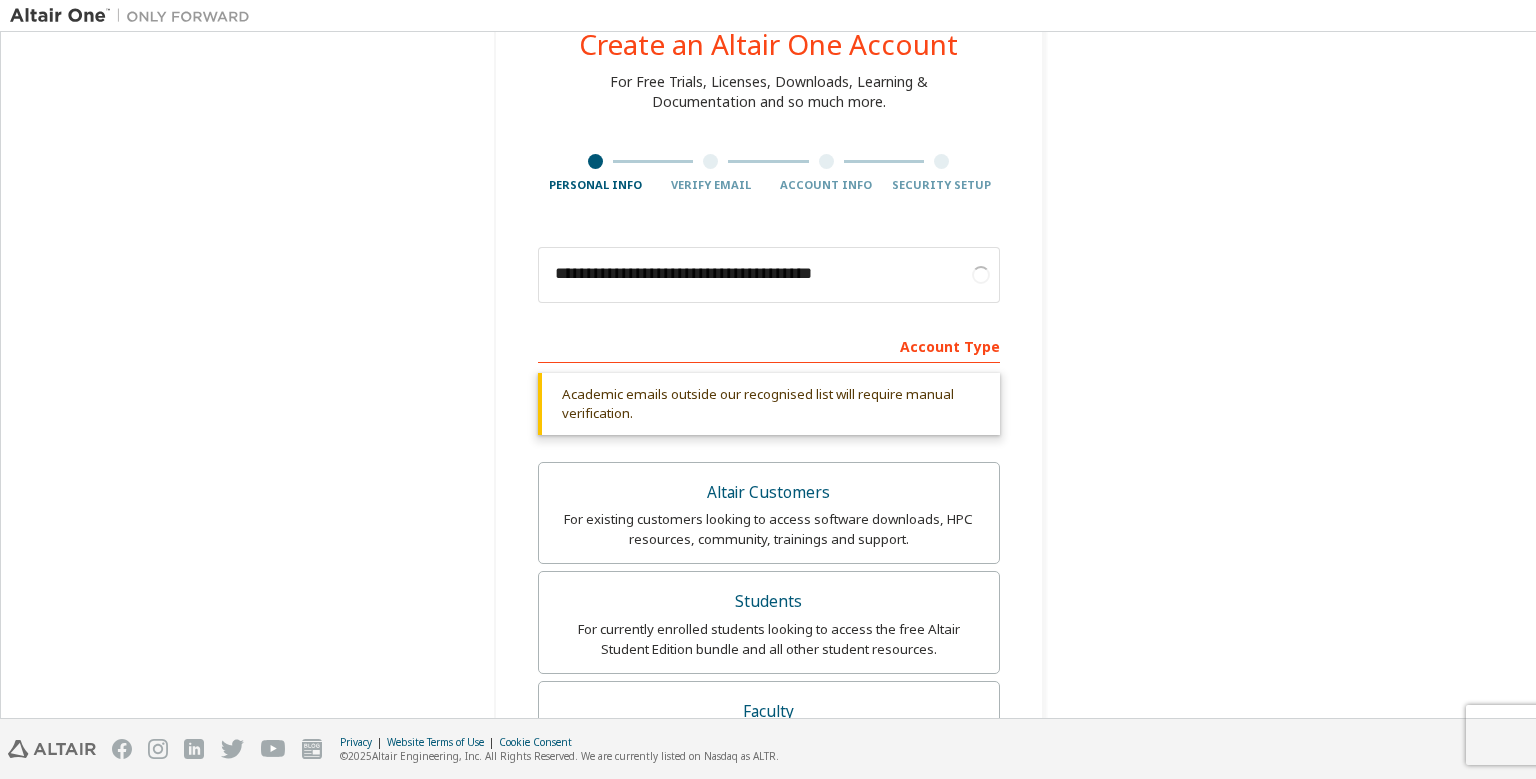 click on "**********" at bounding box center [768, 612] 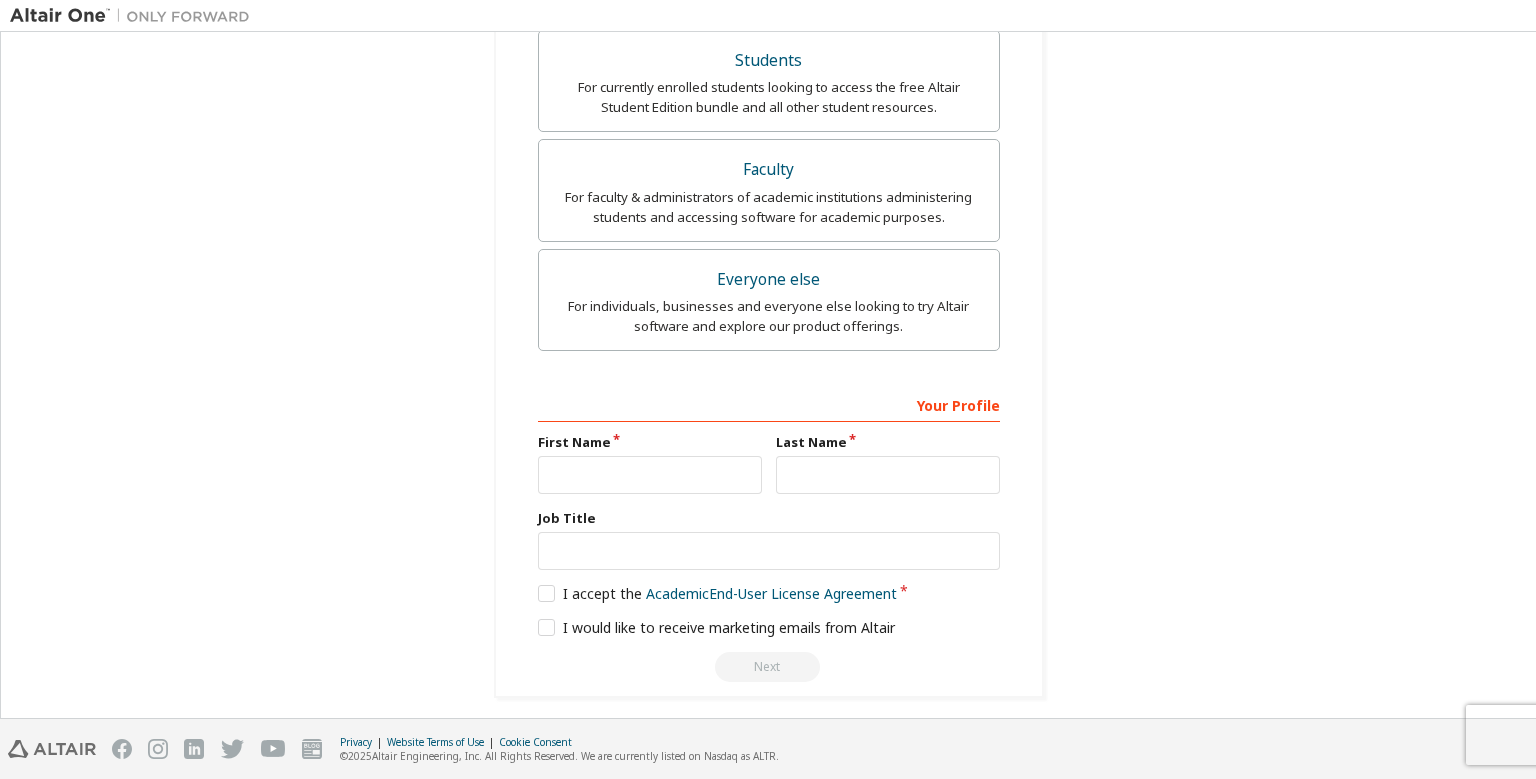scroll, scrollTop: 543, scrollLeft: 0, axis: vertical 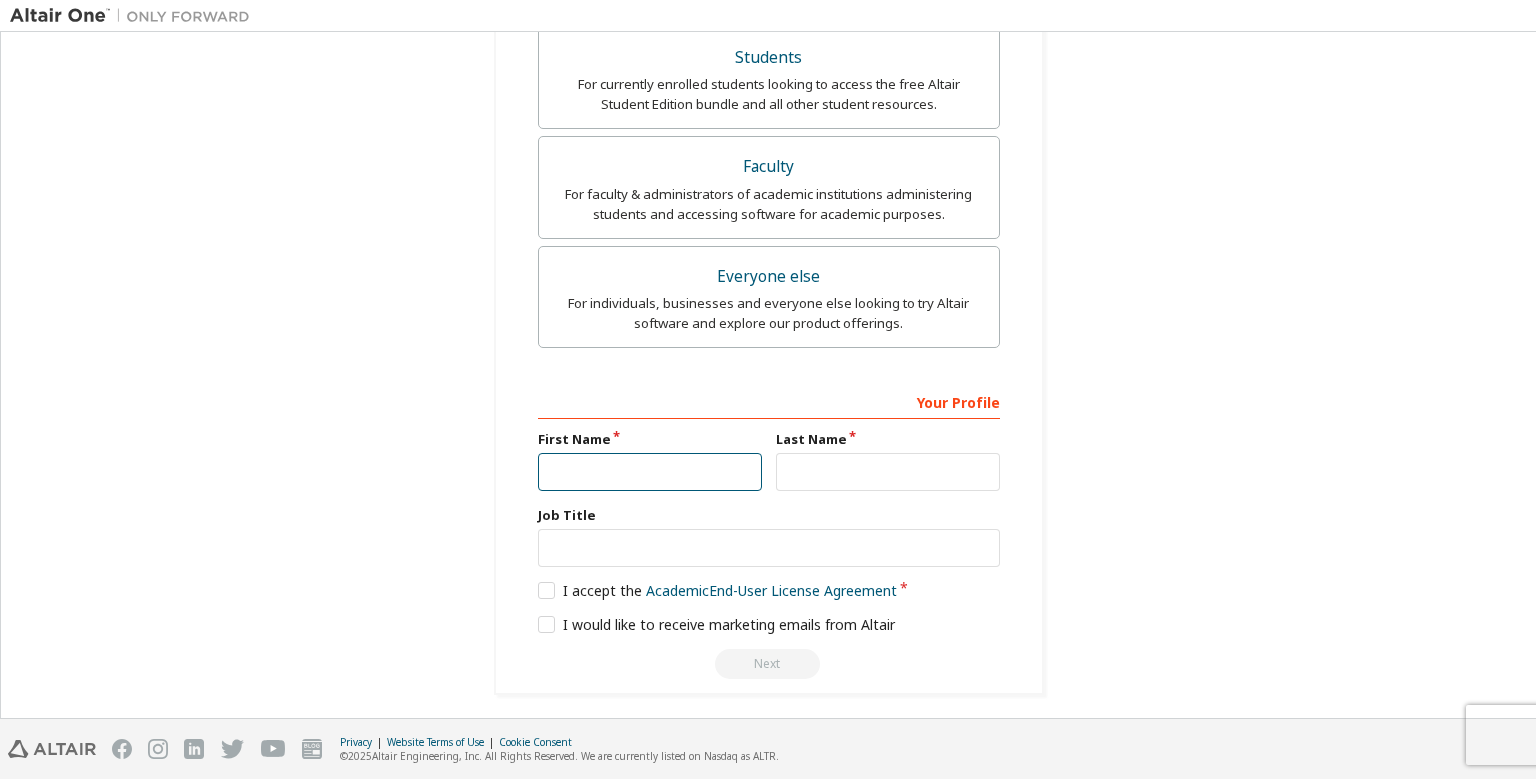 click at bounding box center [650, 472] 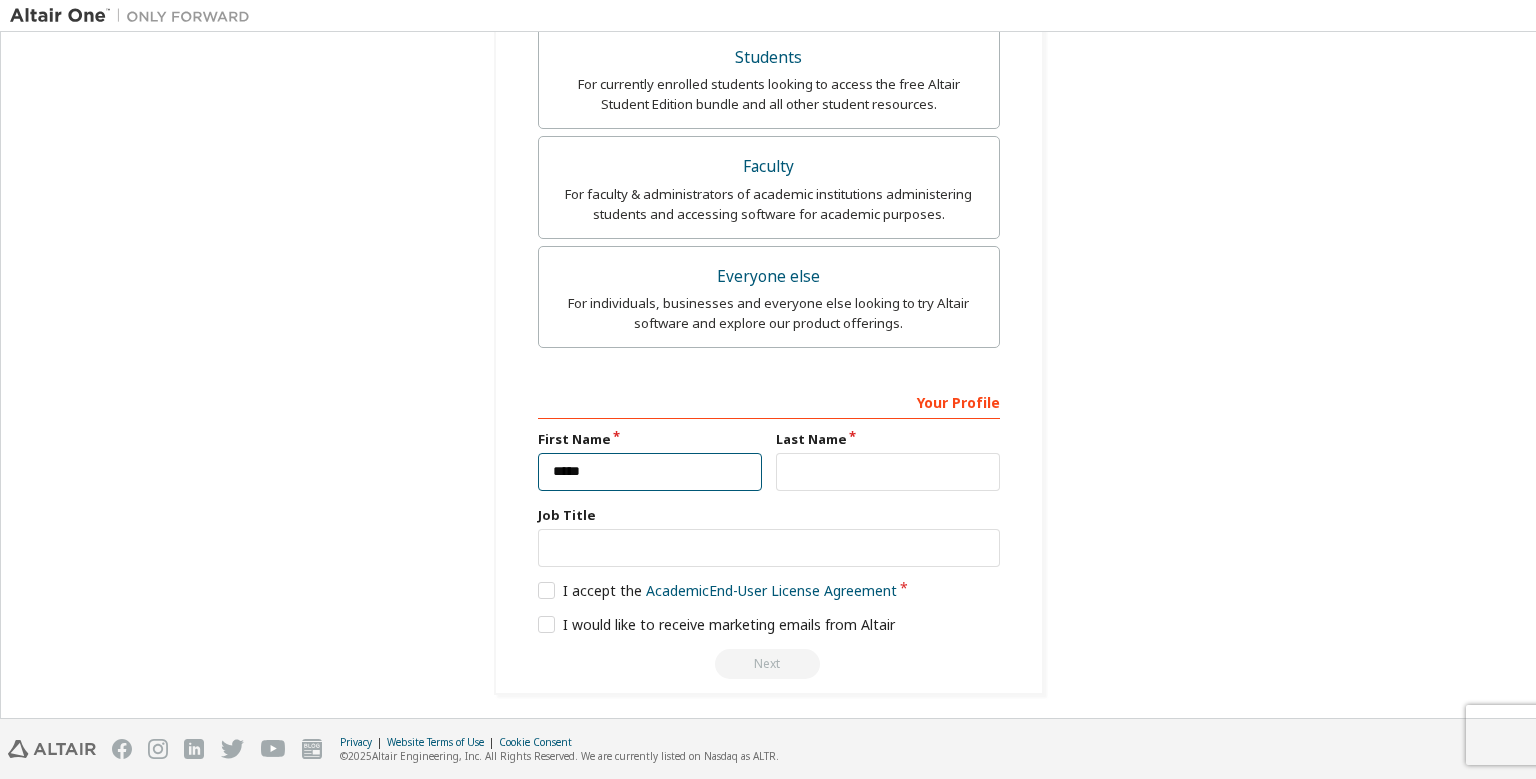 type on "*****" 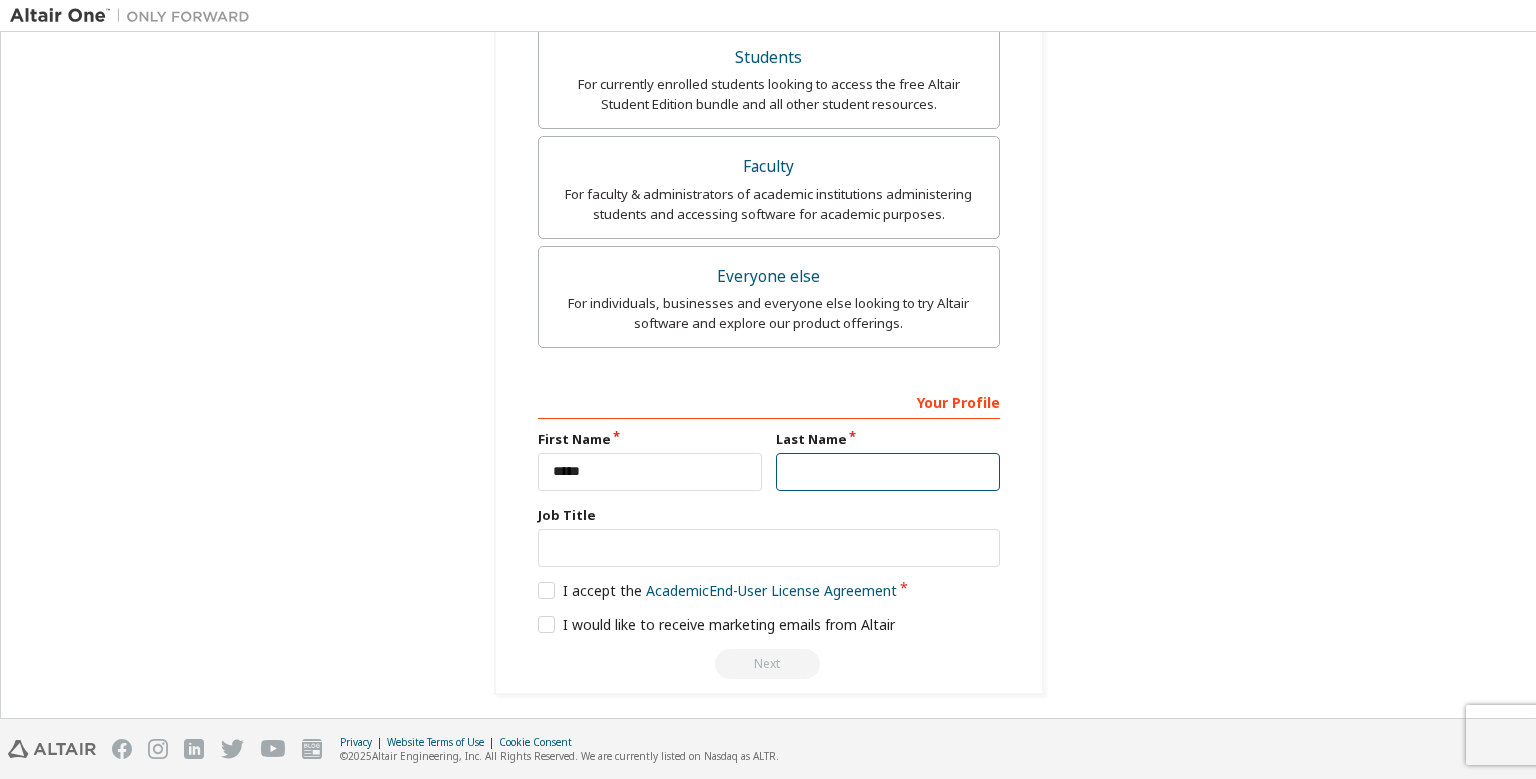 click at bounding box center [888, 472] 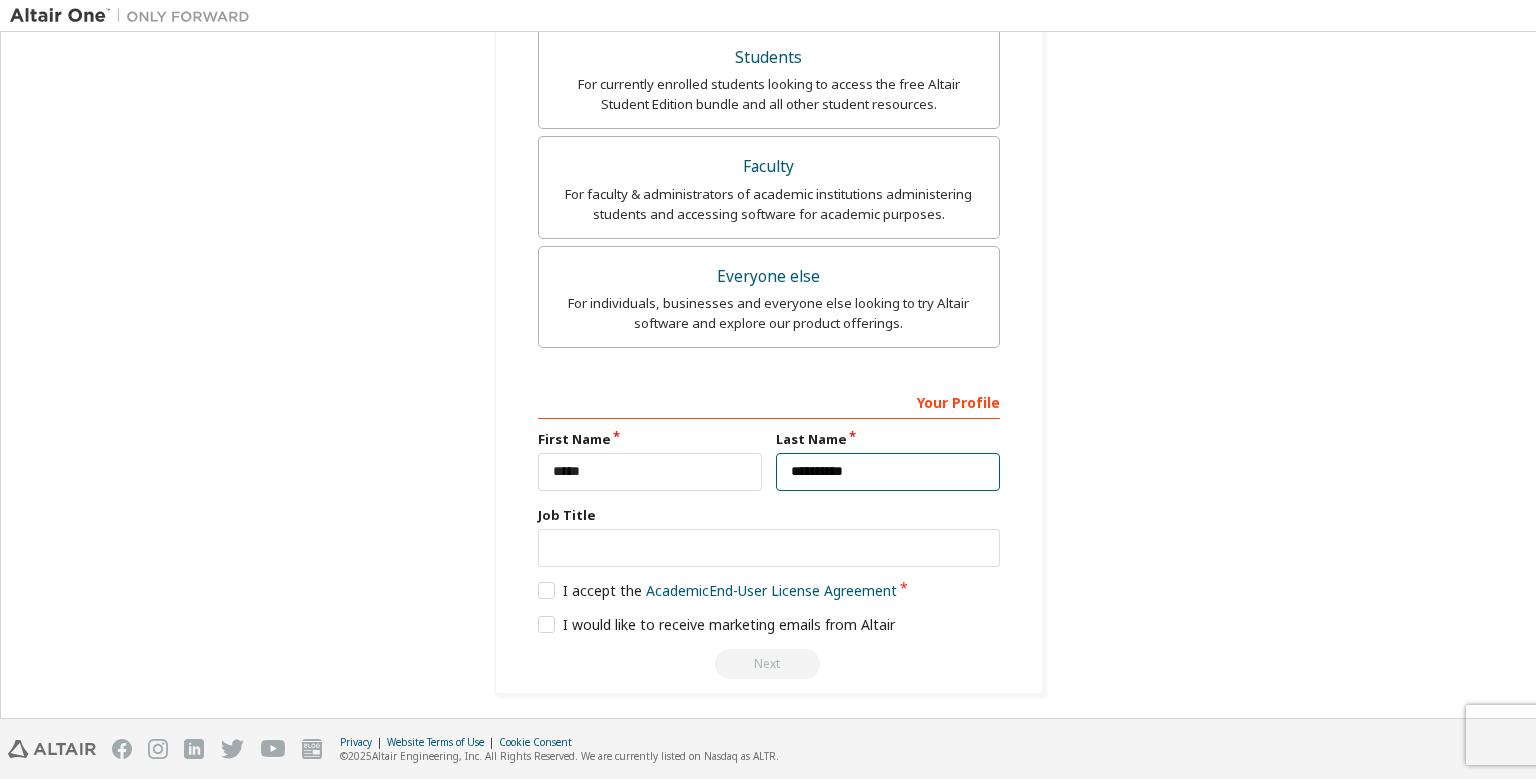 type on "**********" 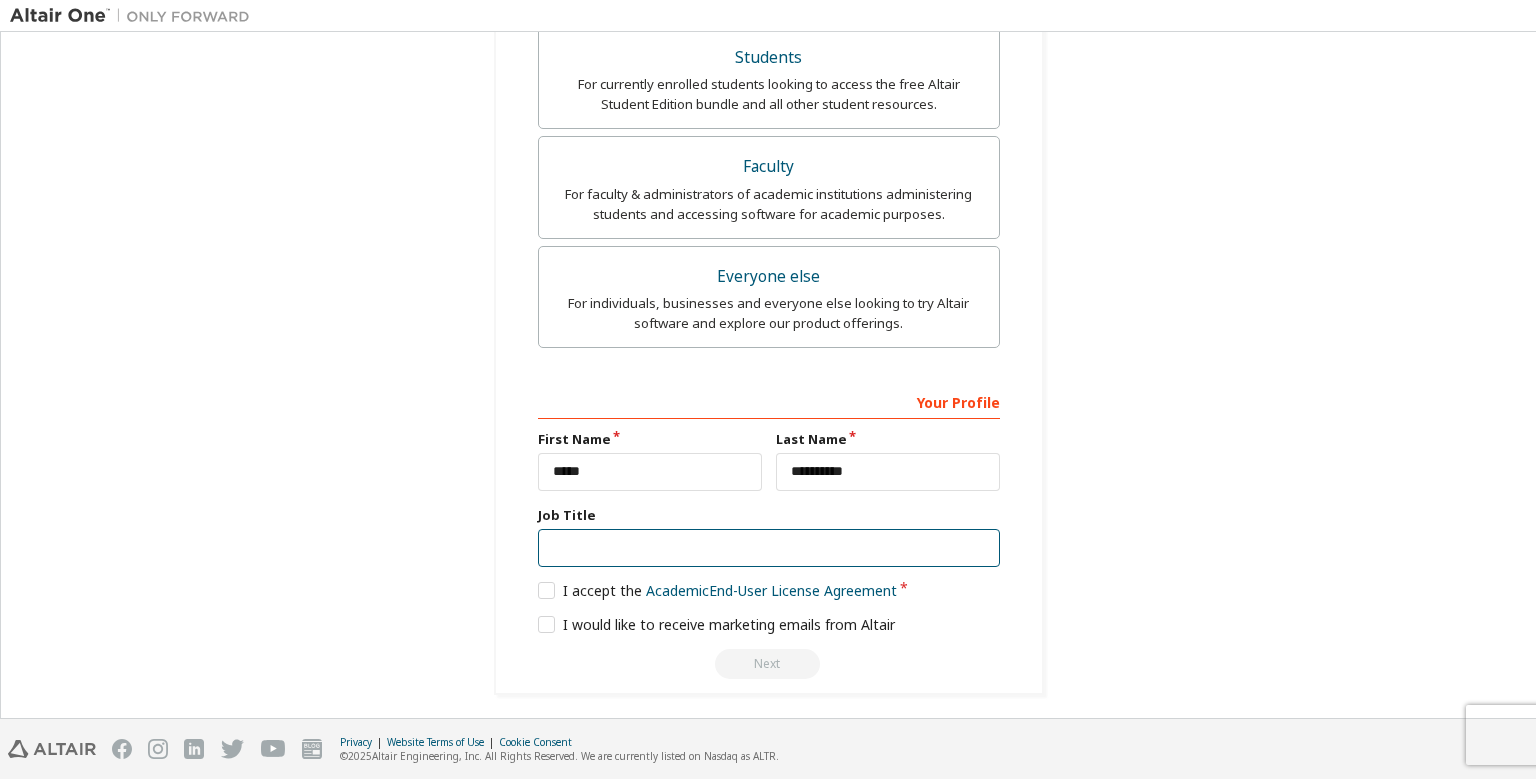 click at bounding box center (769, 548) 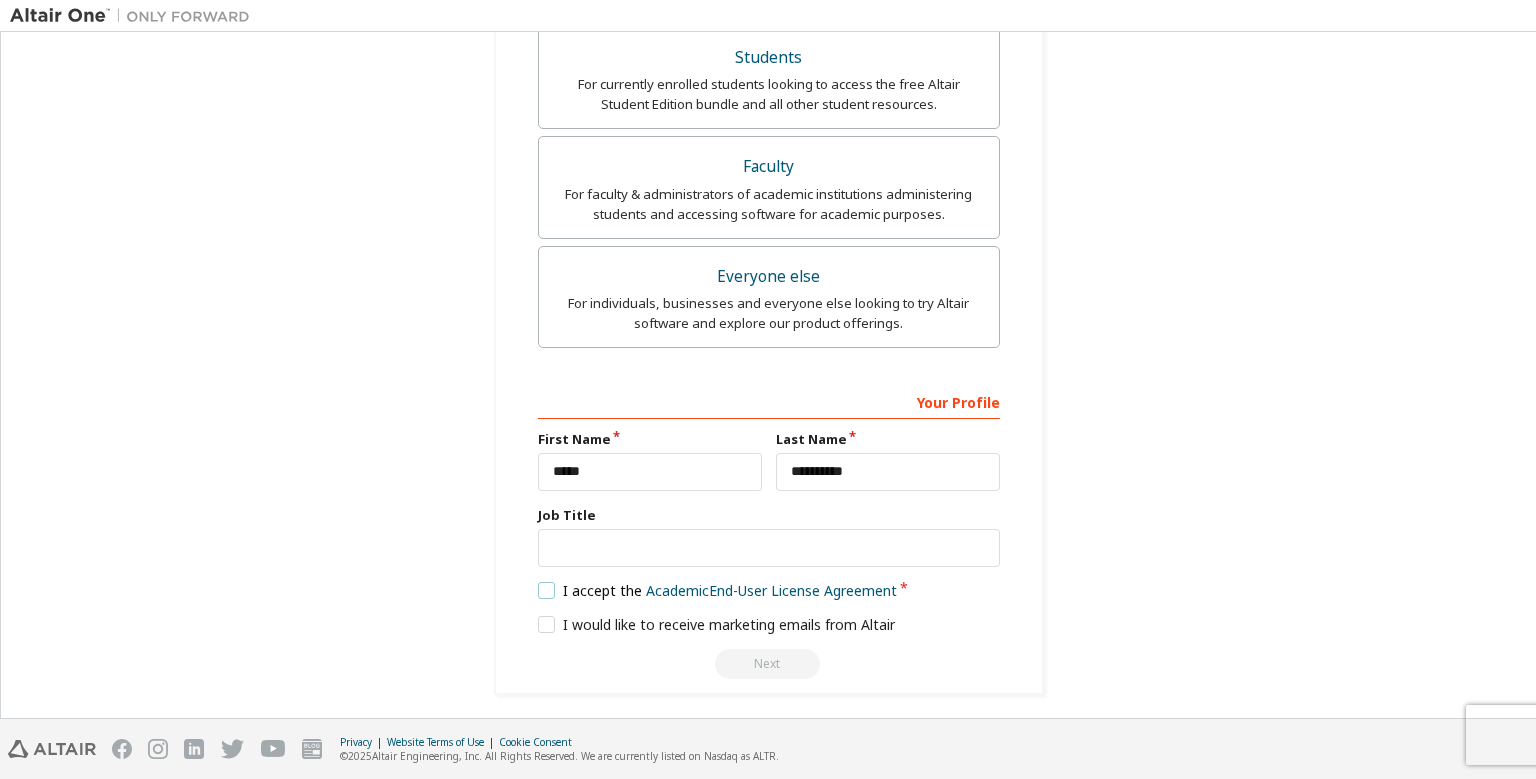 click on "I accept the   Academic   End-User License Agreement" at bounding box center [718, 590] 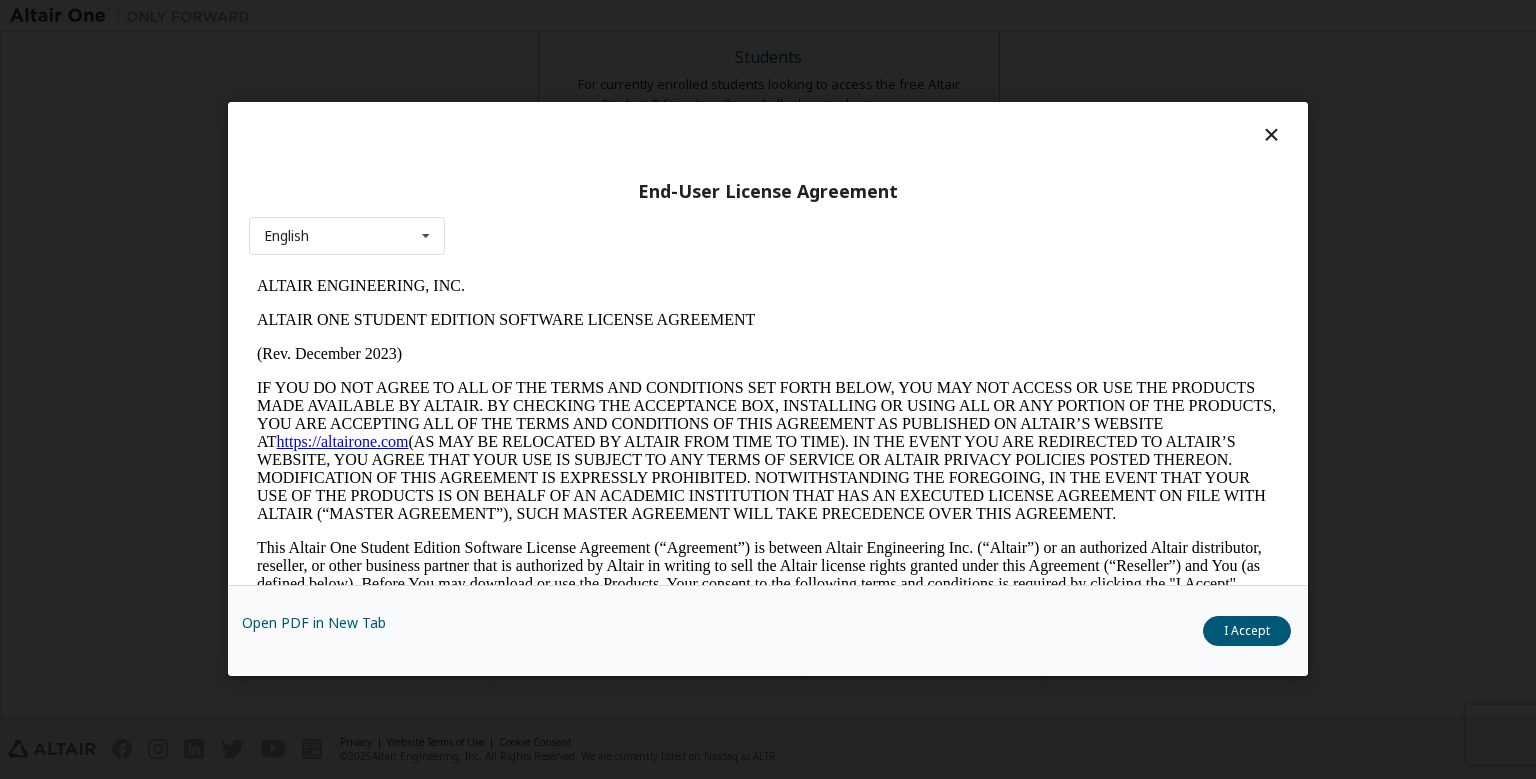 scroll, scrollTop: 0, scrollLeft: 0, axis: both 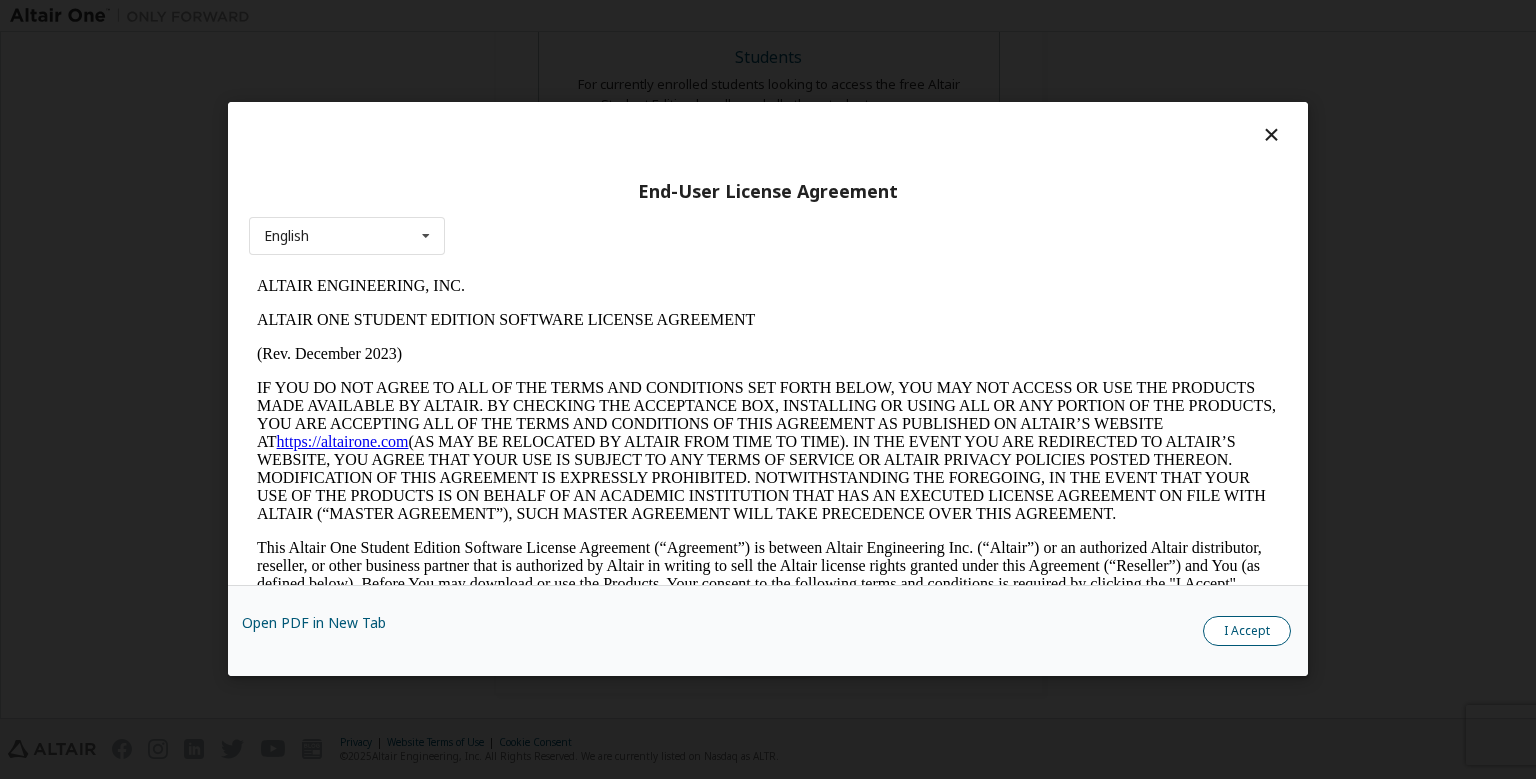 click on "I Accept" at bounding box center [1247, 632] 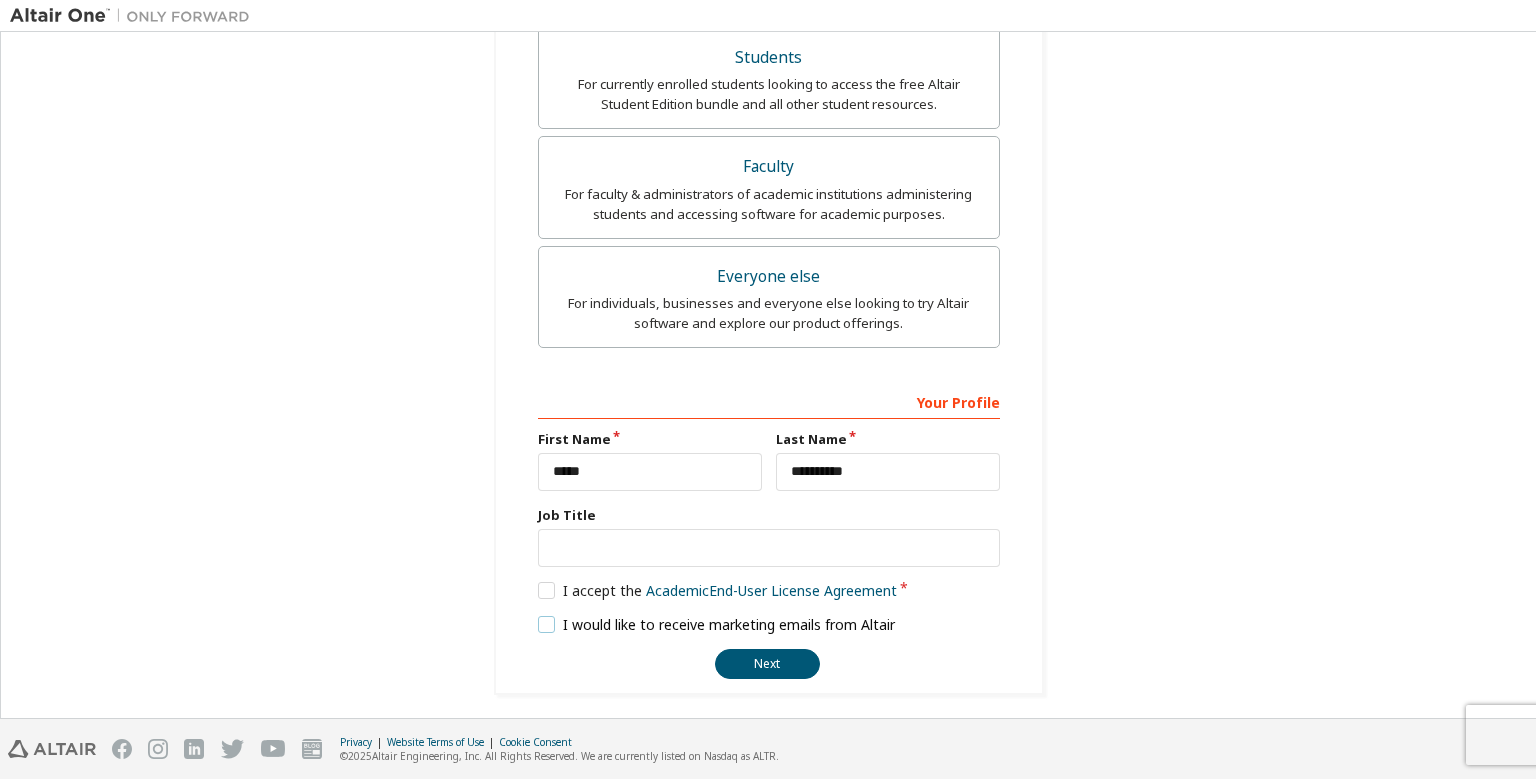 drag, startPoint x: 549, startPoint y: 625, endPoint x: 484, endPoint y: 561, distance: 91.21951 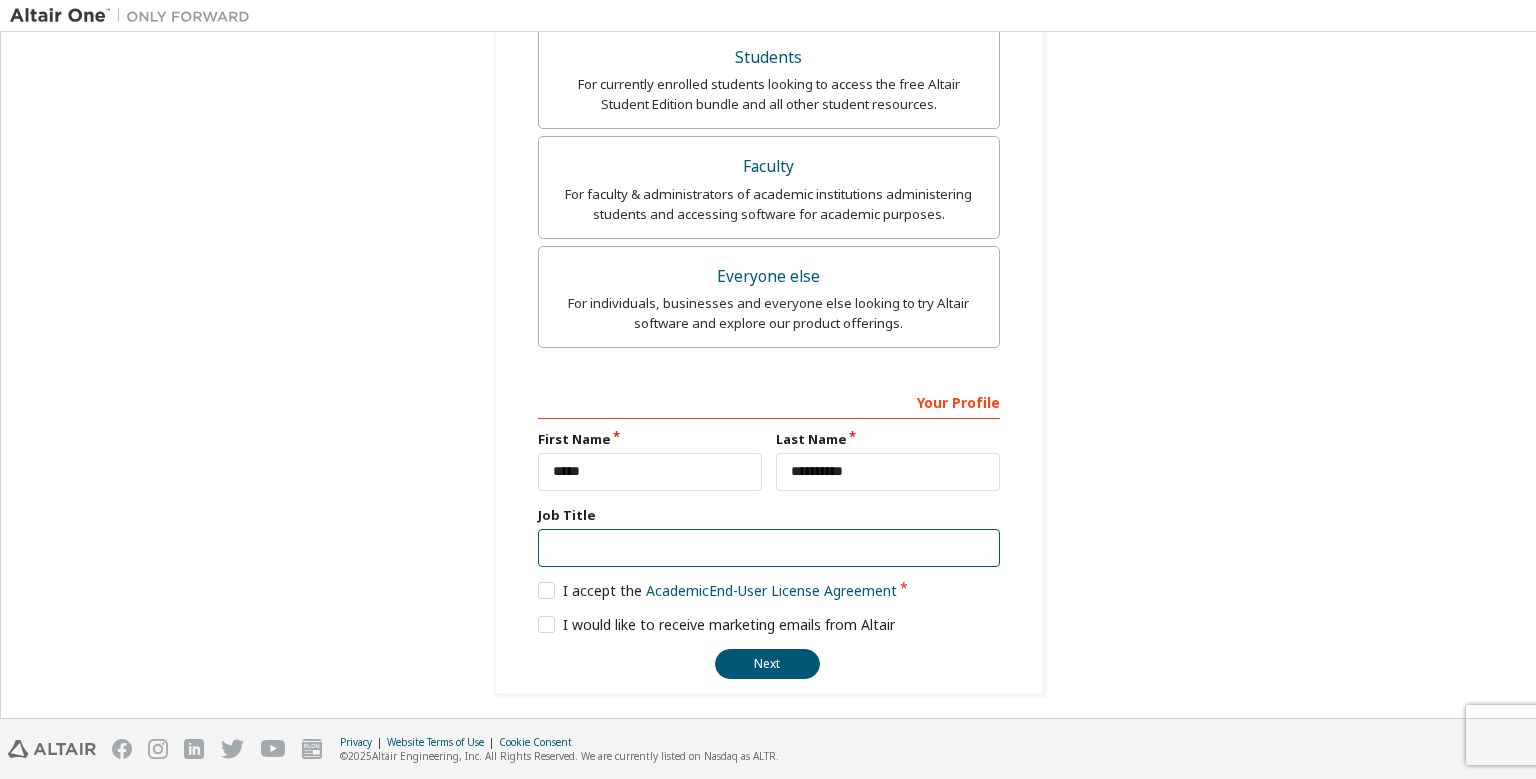 click at bounding box center (769, 548) 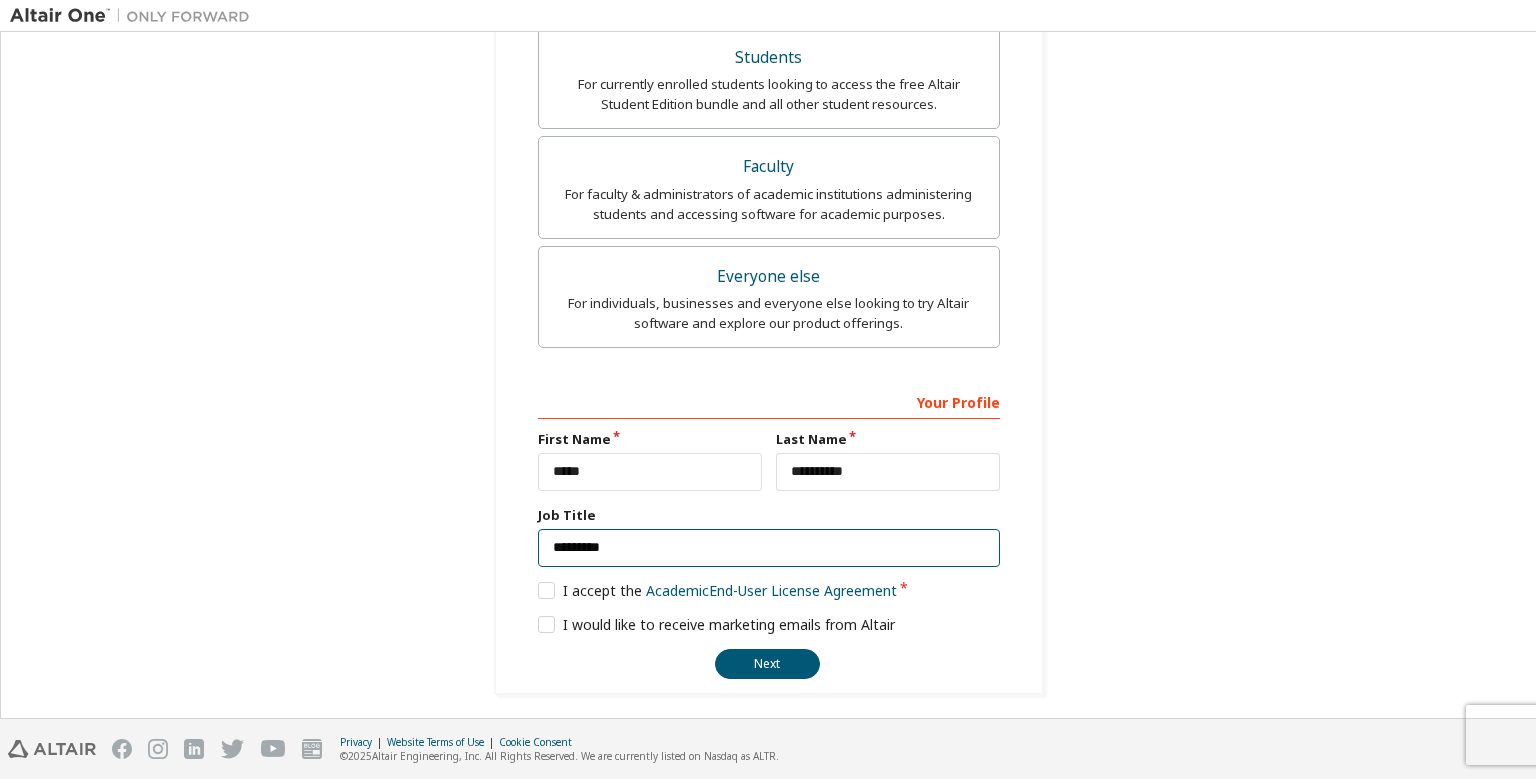 type on "*********" 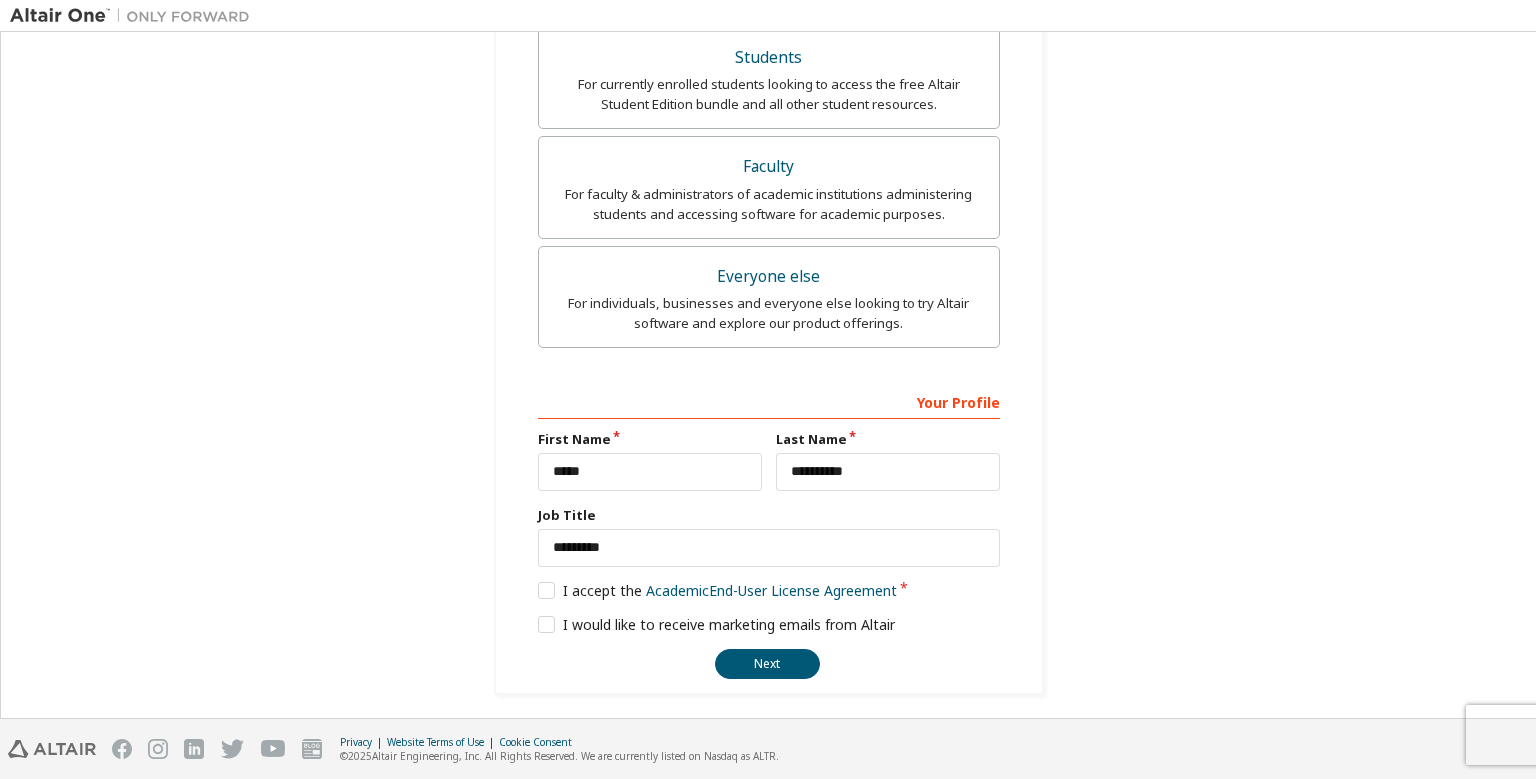 click on "**********" at bounding box center [769, 106] 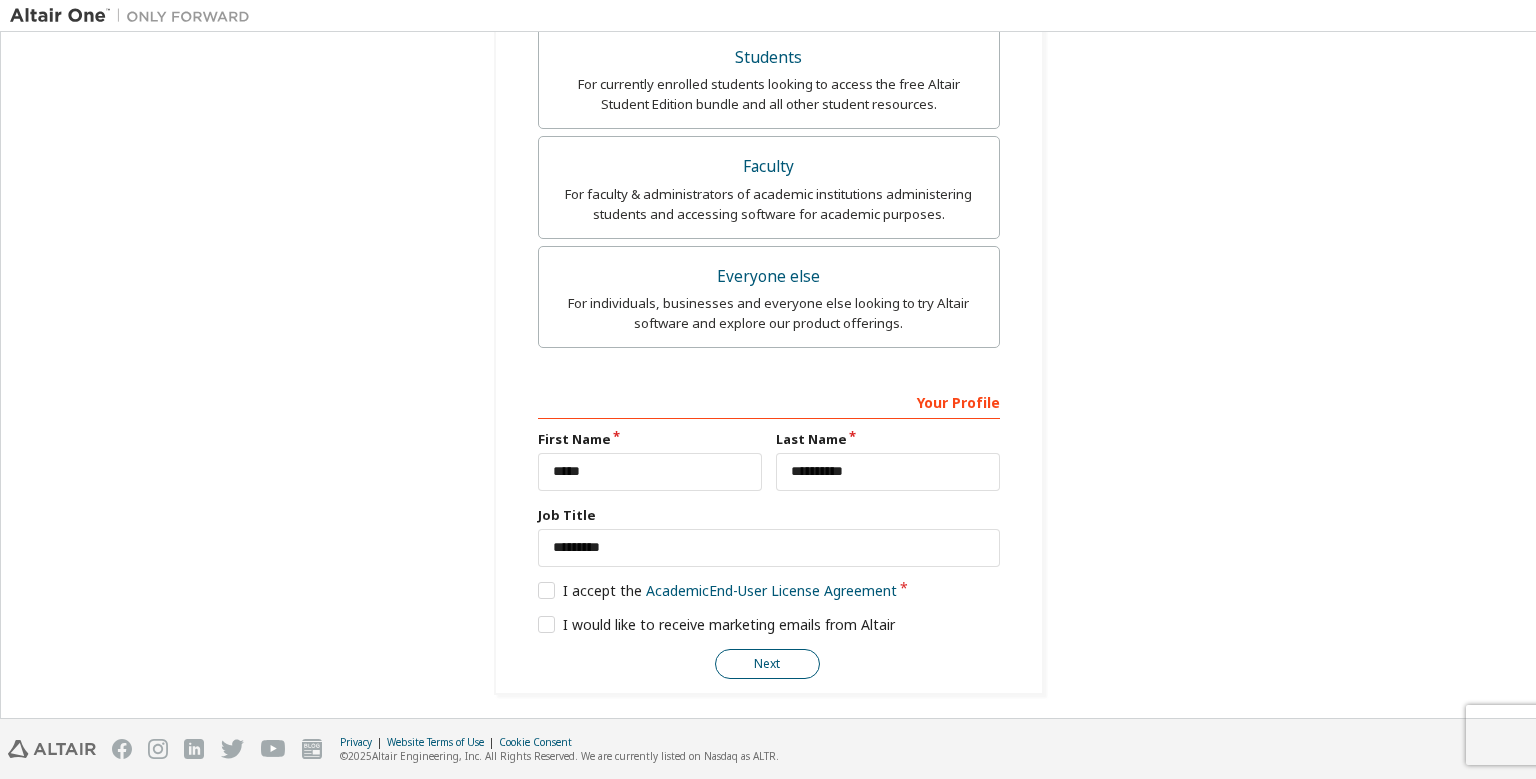 click on "Next" at bounding box center (767, 664) 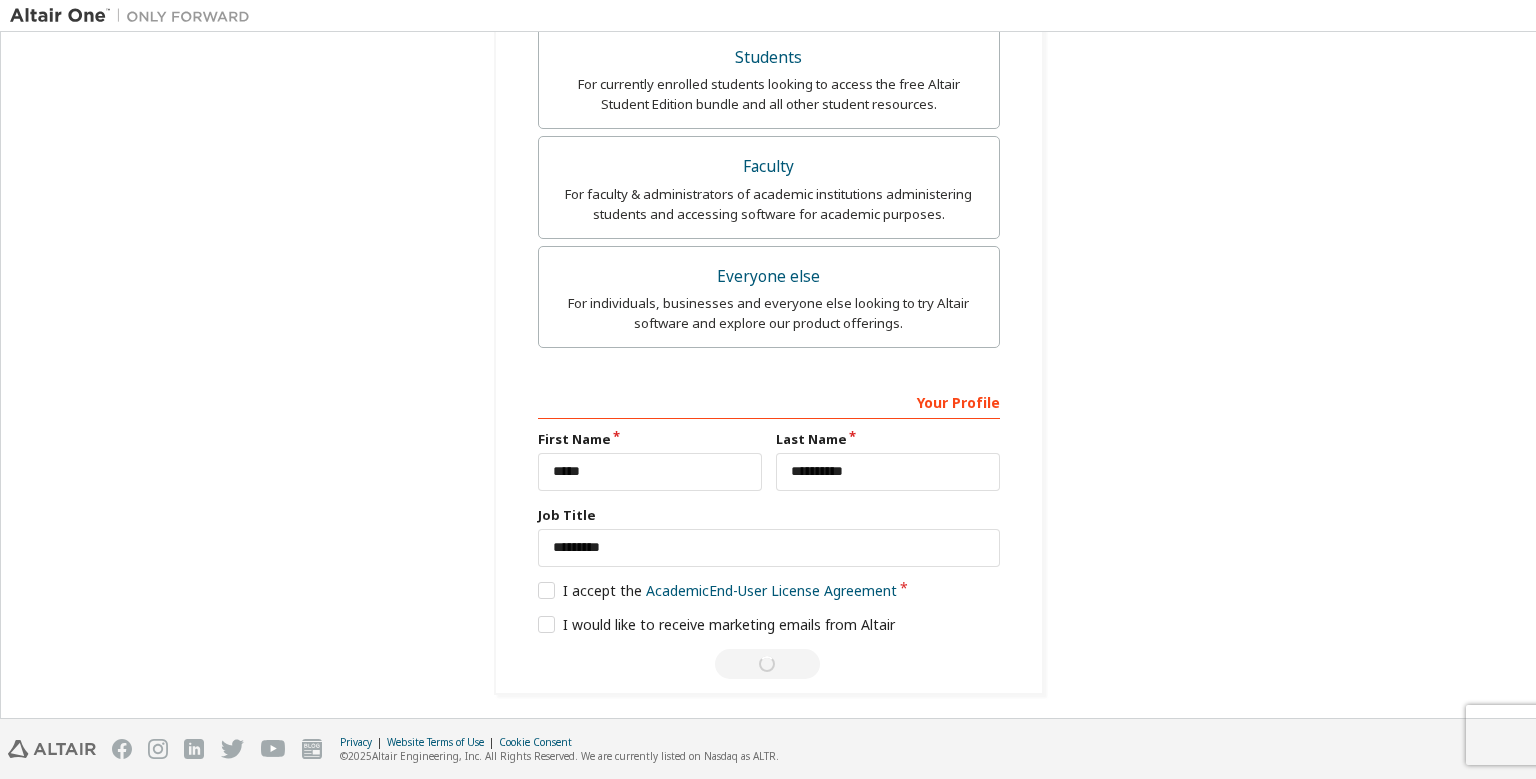 scroll, scrollTop: 0, scrollLeft: 0, axis: both 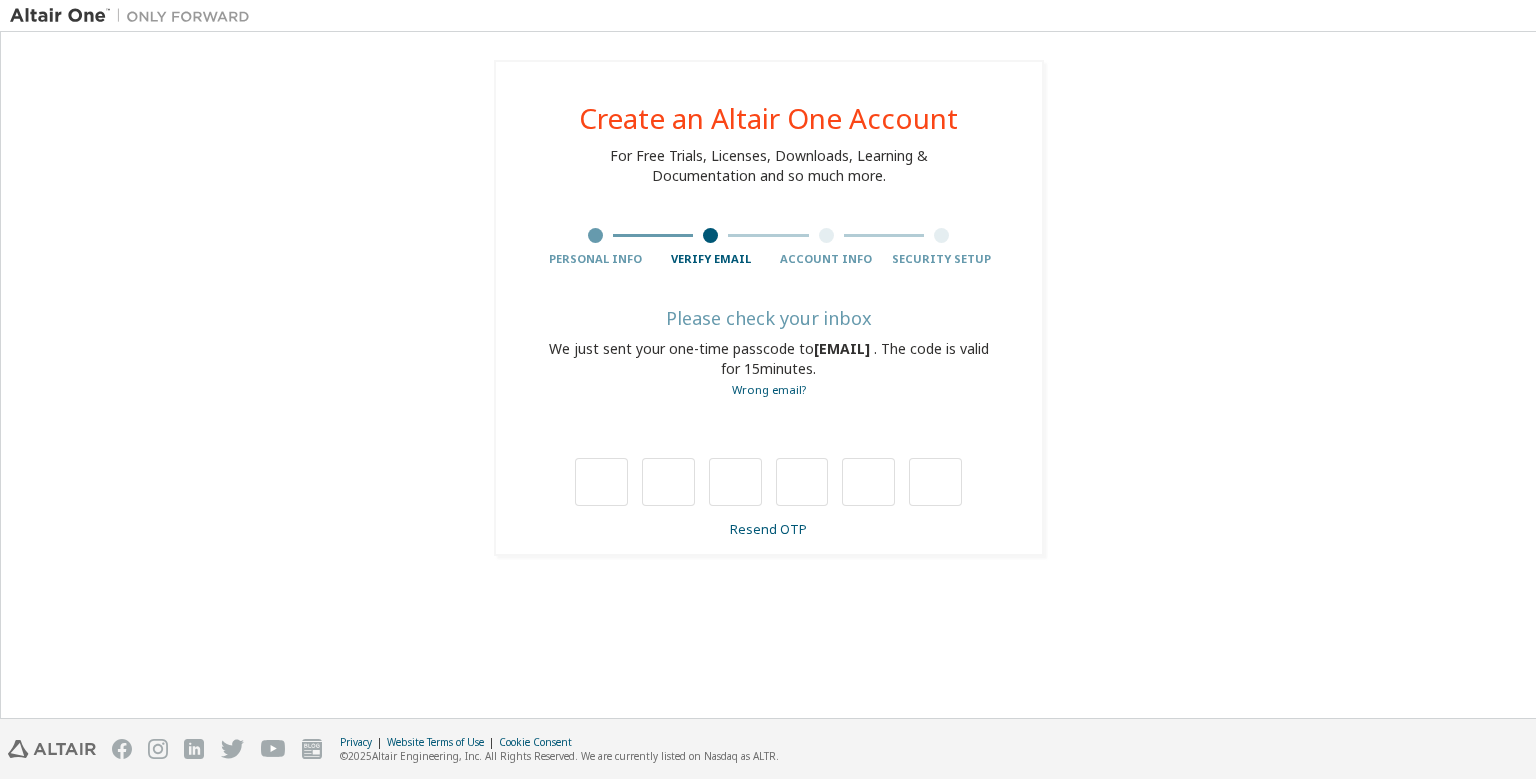 type on "*" 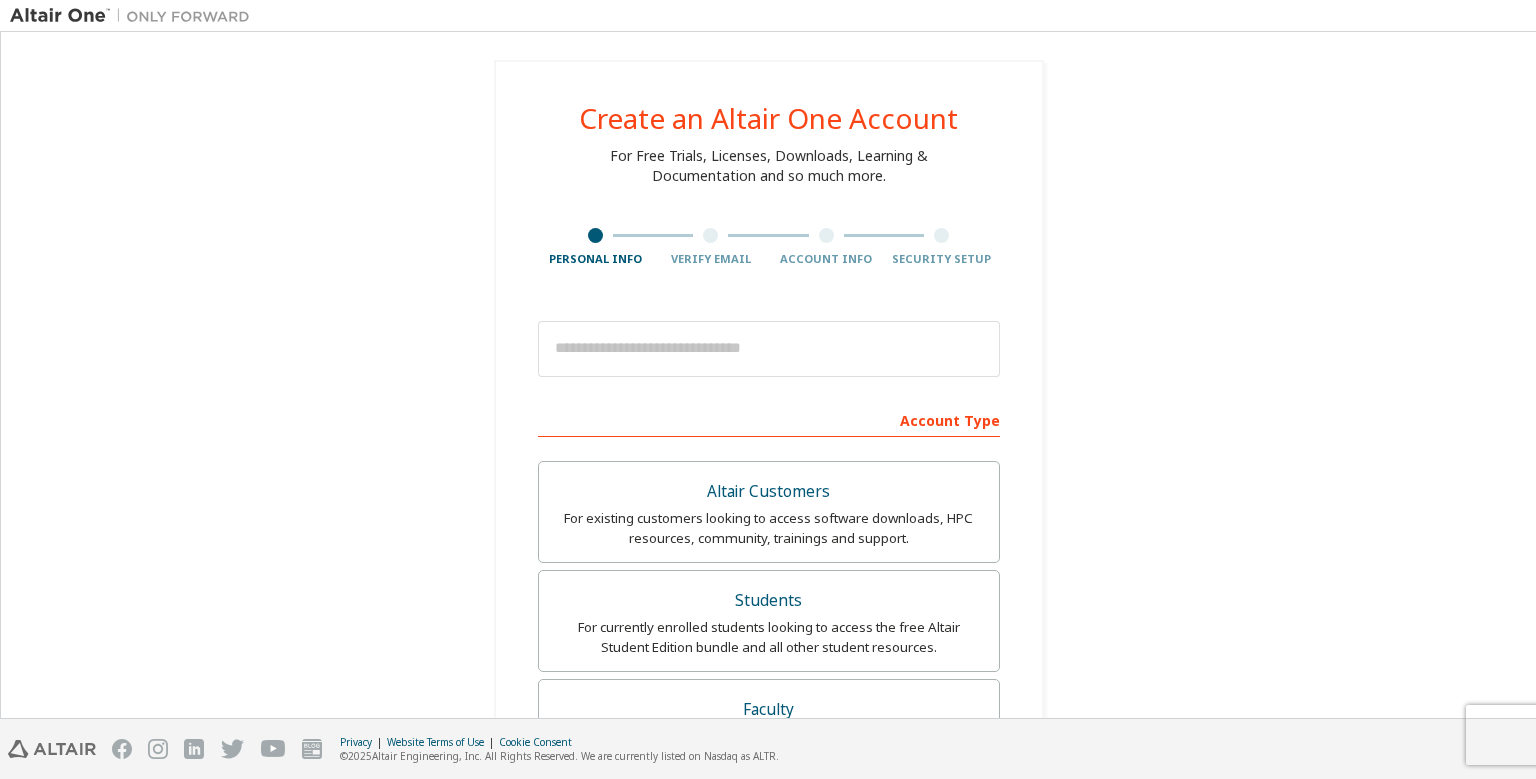 scroll, scrollTop: 0, scrollLeft: 0, axis: both 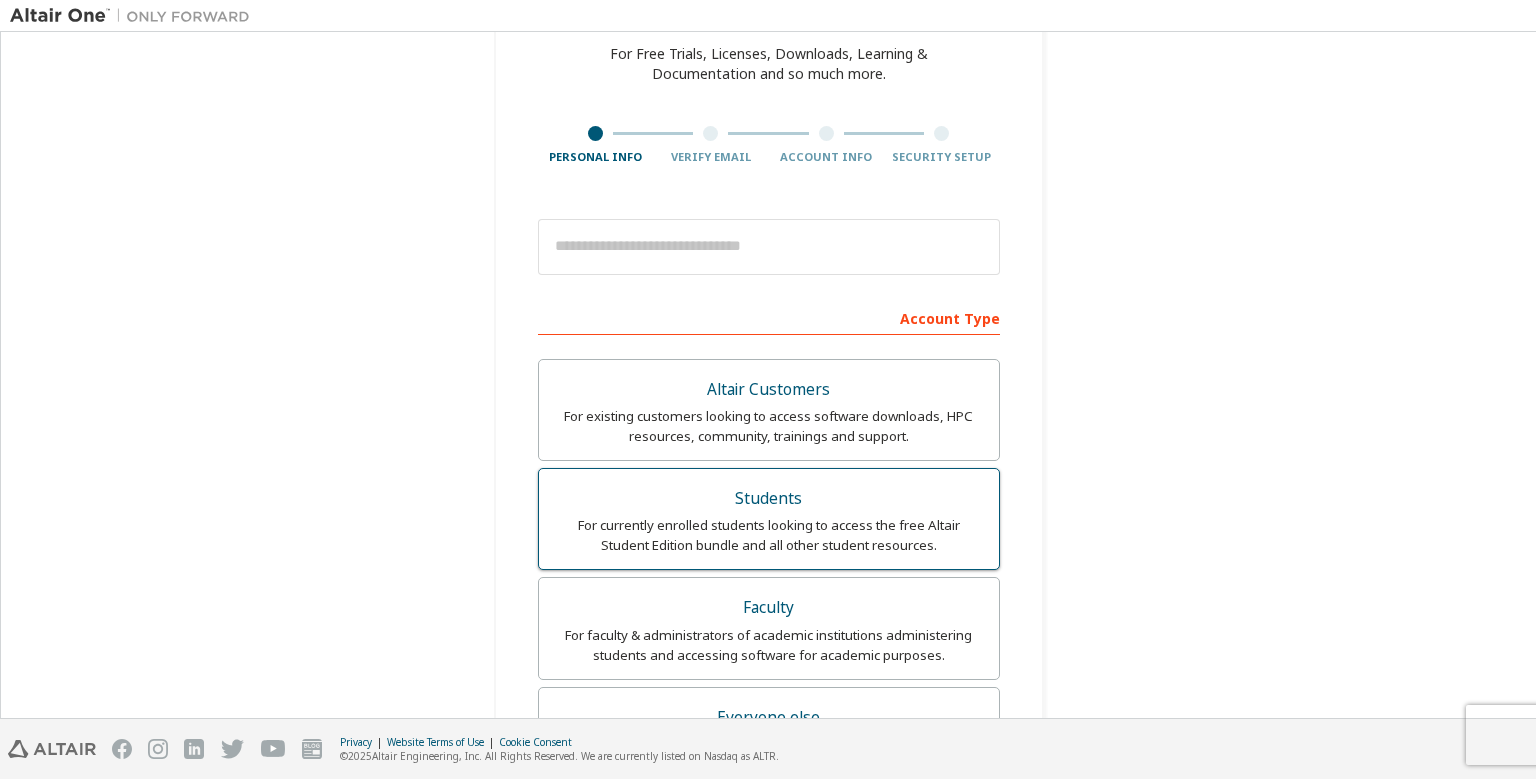 click on "Students" at bounding box center (769, 499) 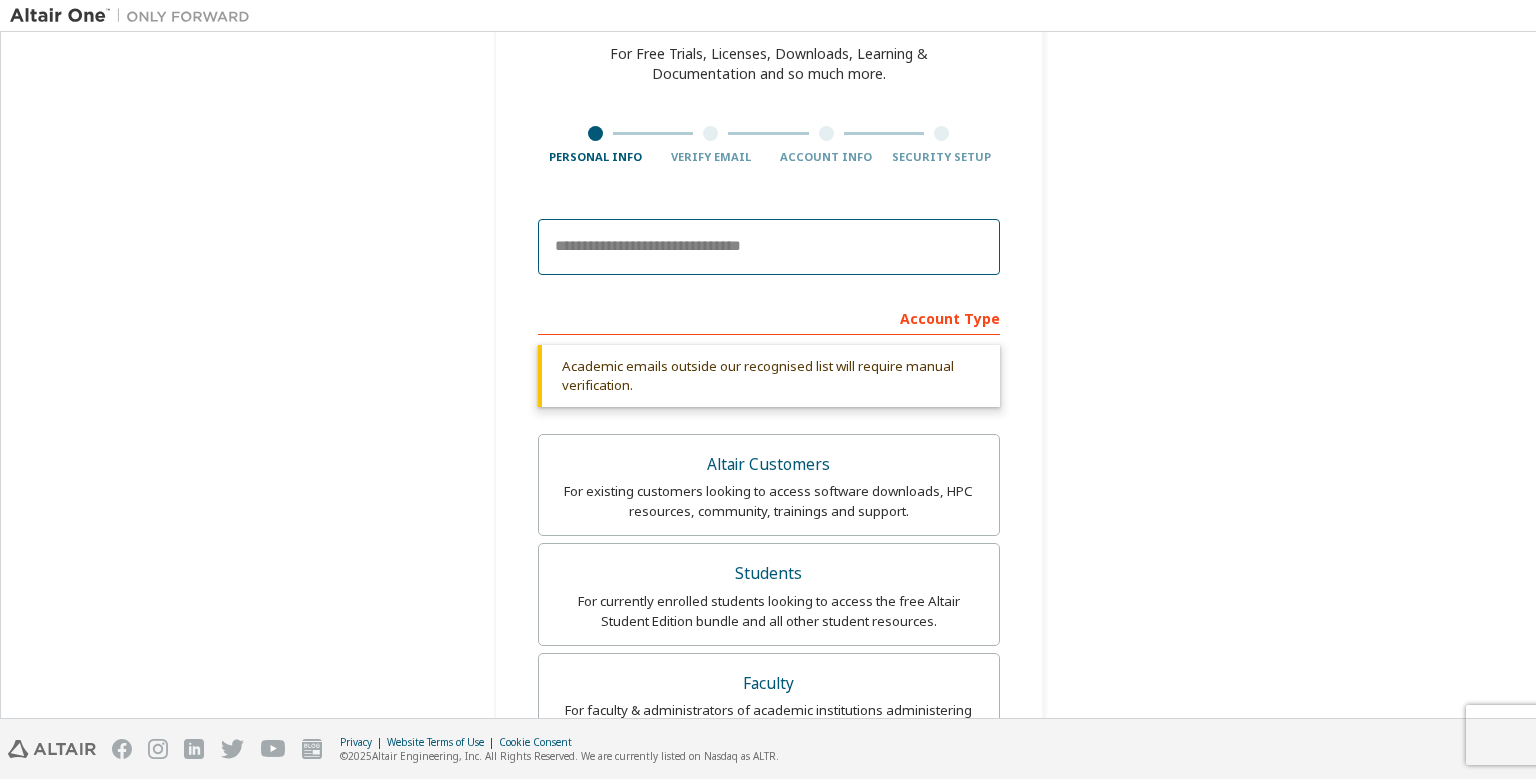 click at bounding box center (769, 247) 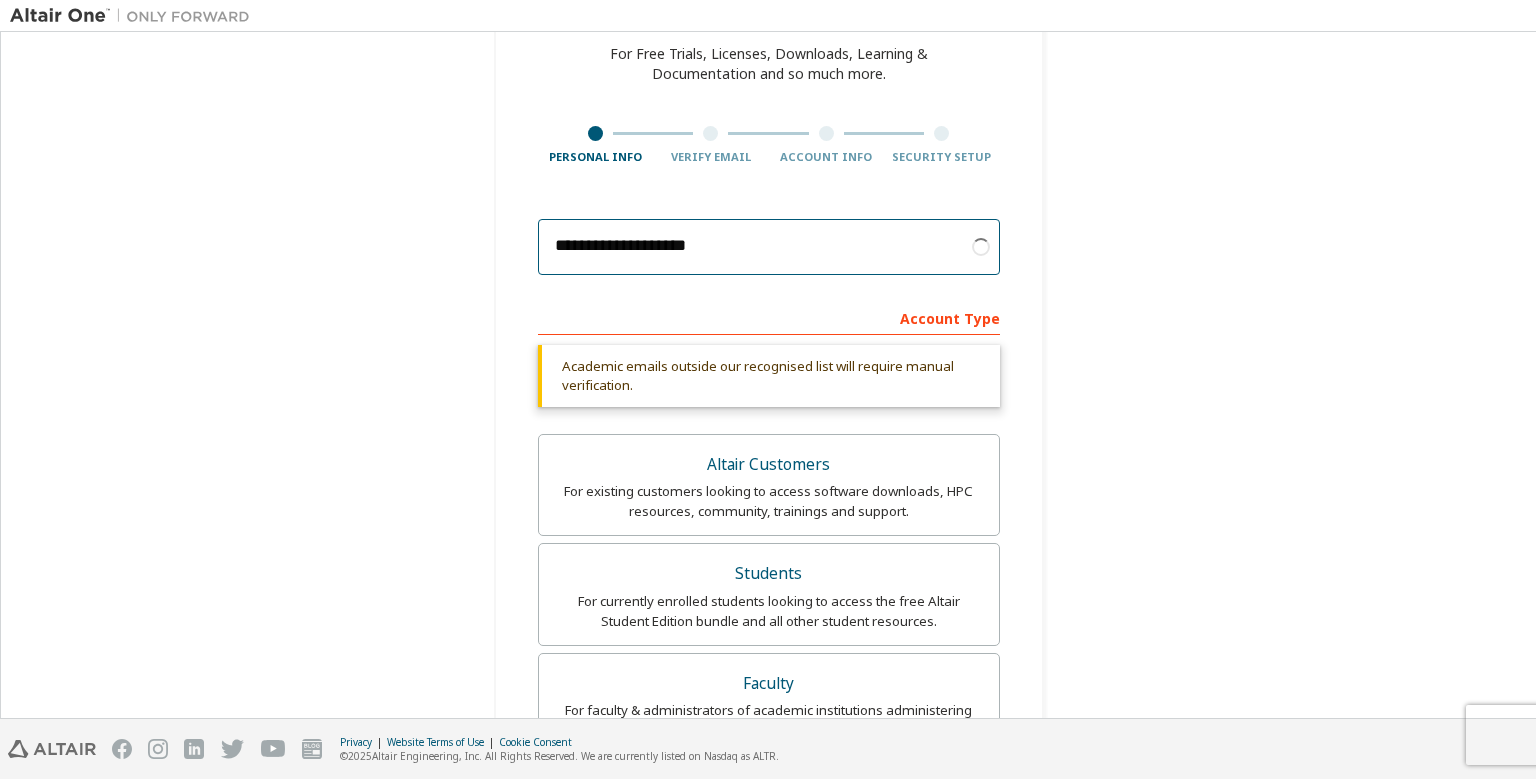 type on "**********" 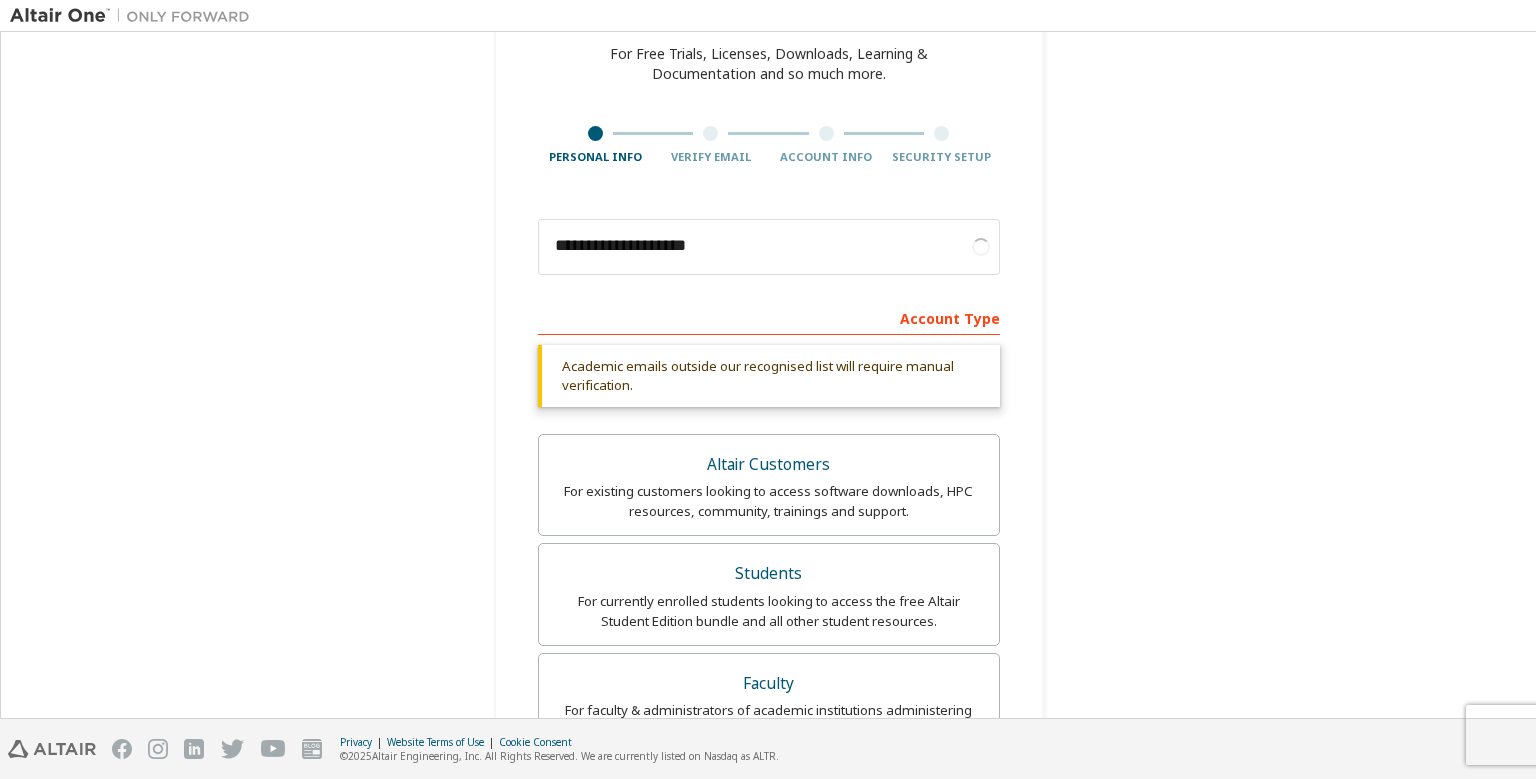 click on "**********" at bounding box center [768, 584] 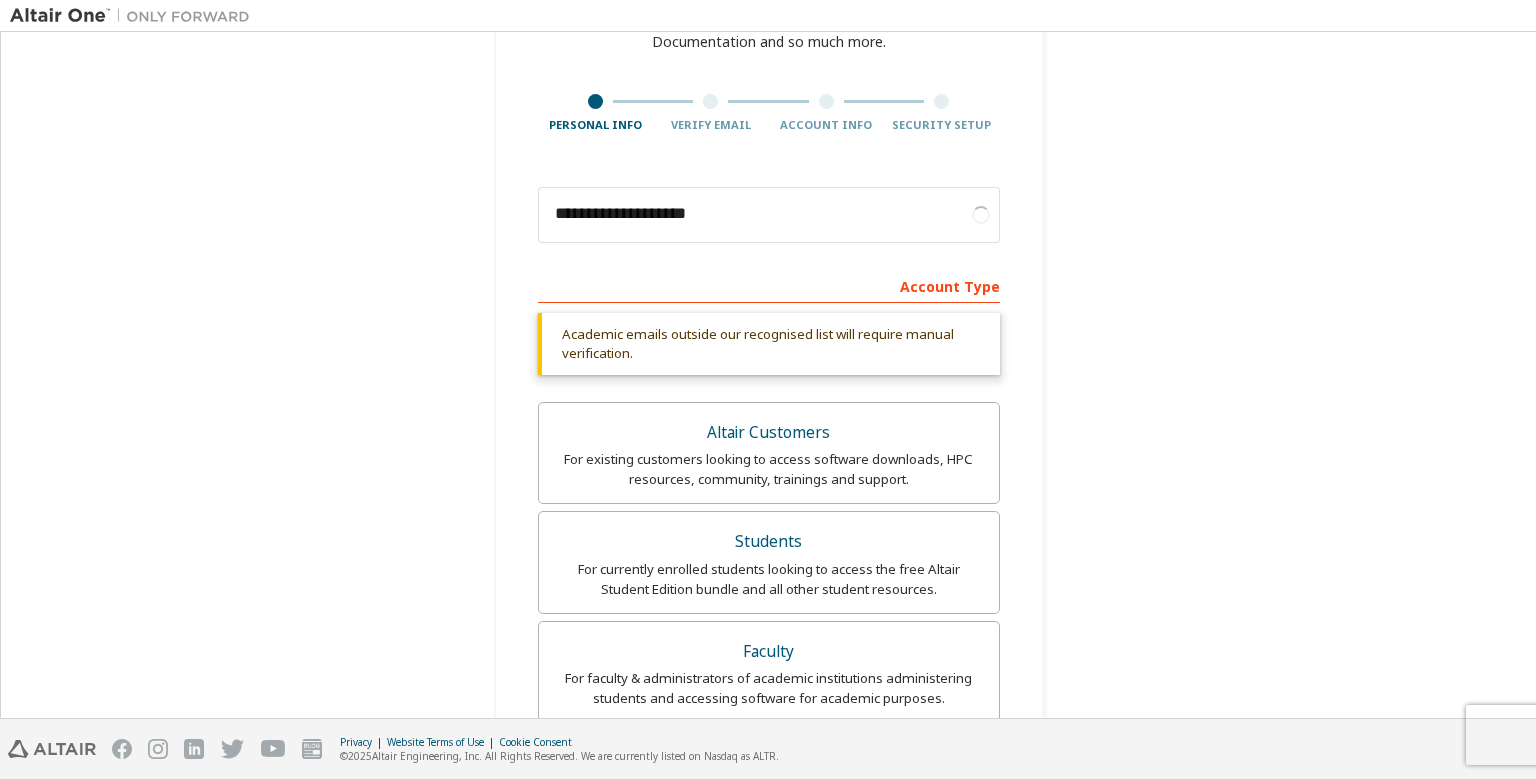 scroll, scrollTop: 135, scrollLeft: 0, axis: vertical 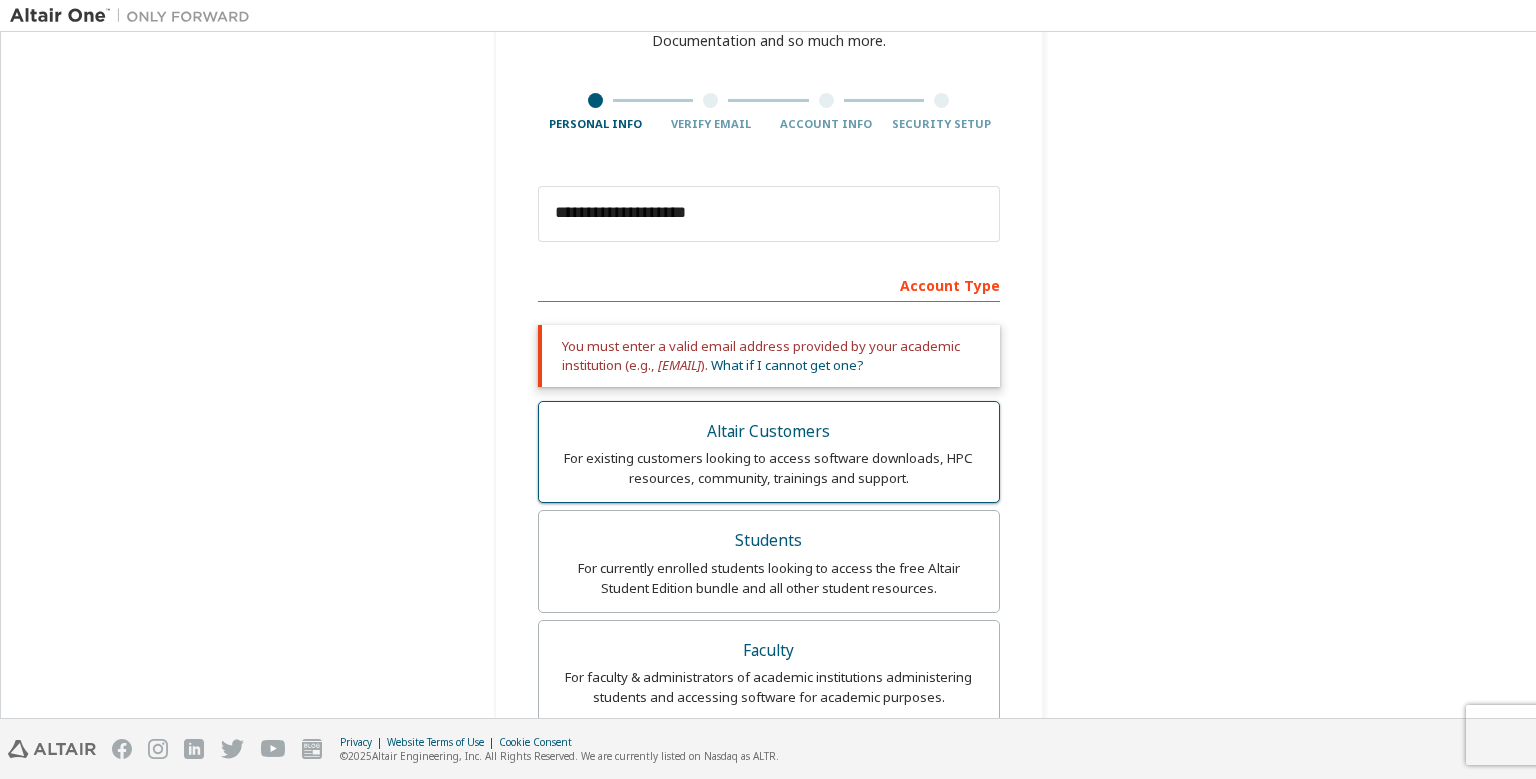 click on "For existing customers looking to access software downloads, HPC resources, community, trainings and support." at bounding box center [769, 468] 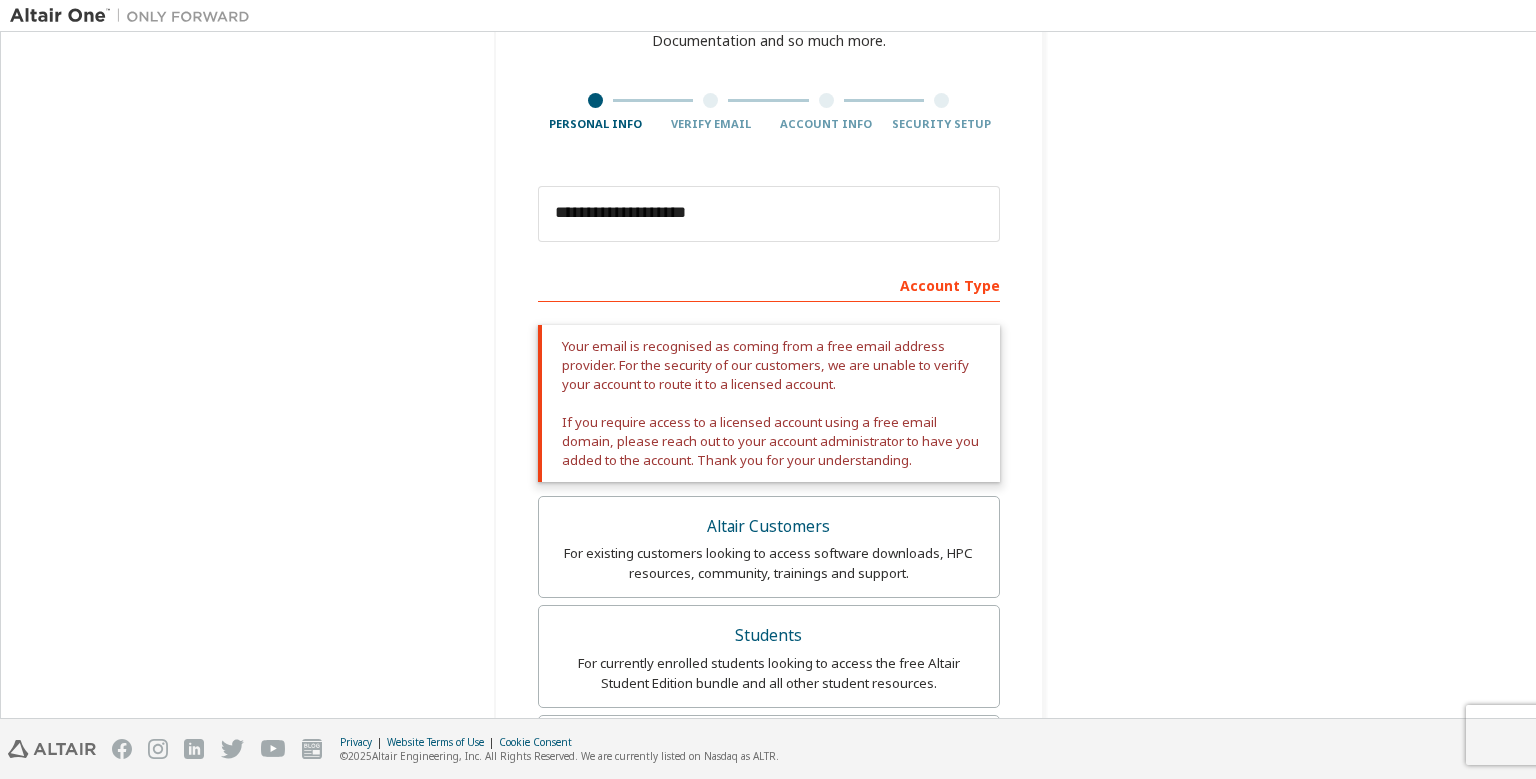 scroll, scrollTop: 134, scrollLeft: 0, axis: vertical 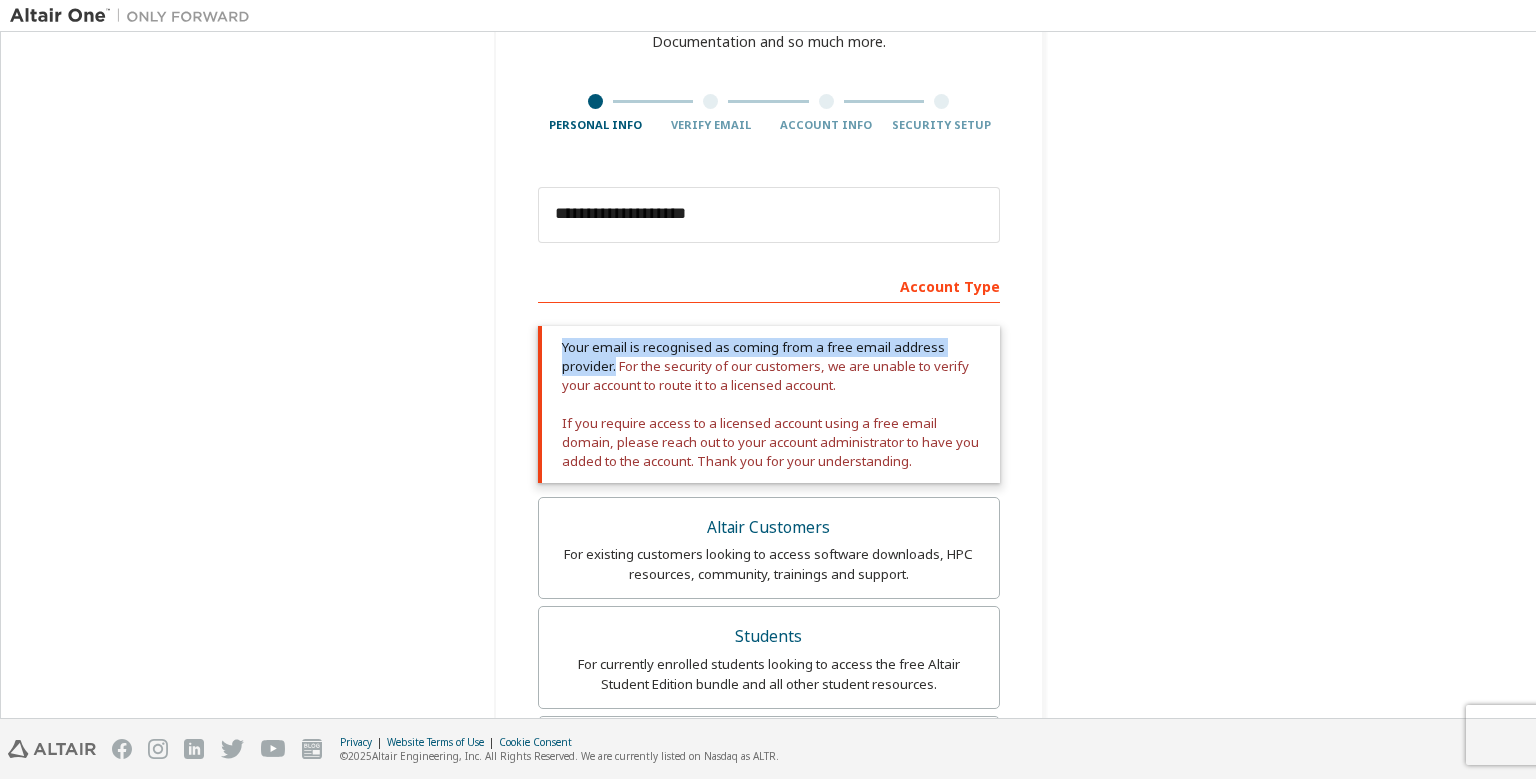 drag, startPoint x: 553, startPoint y: 343, endPoint x: 616, endPoint y: 359, distance: 65 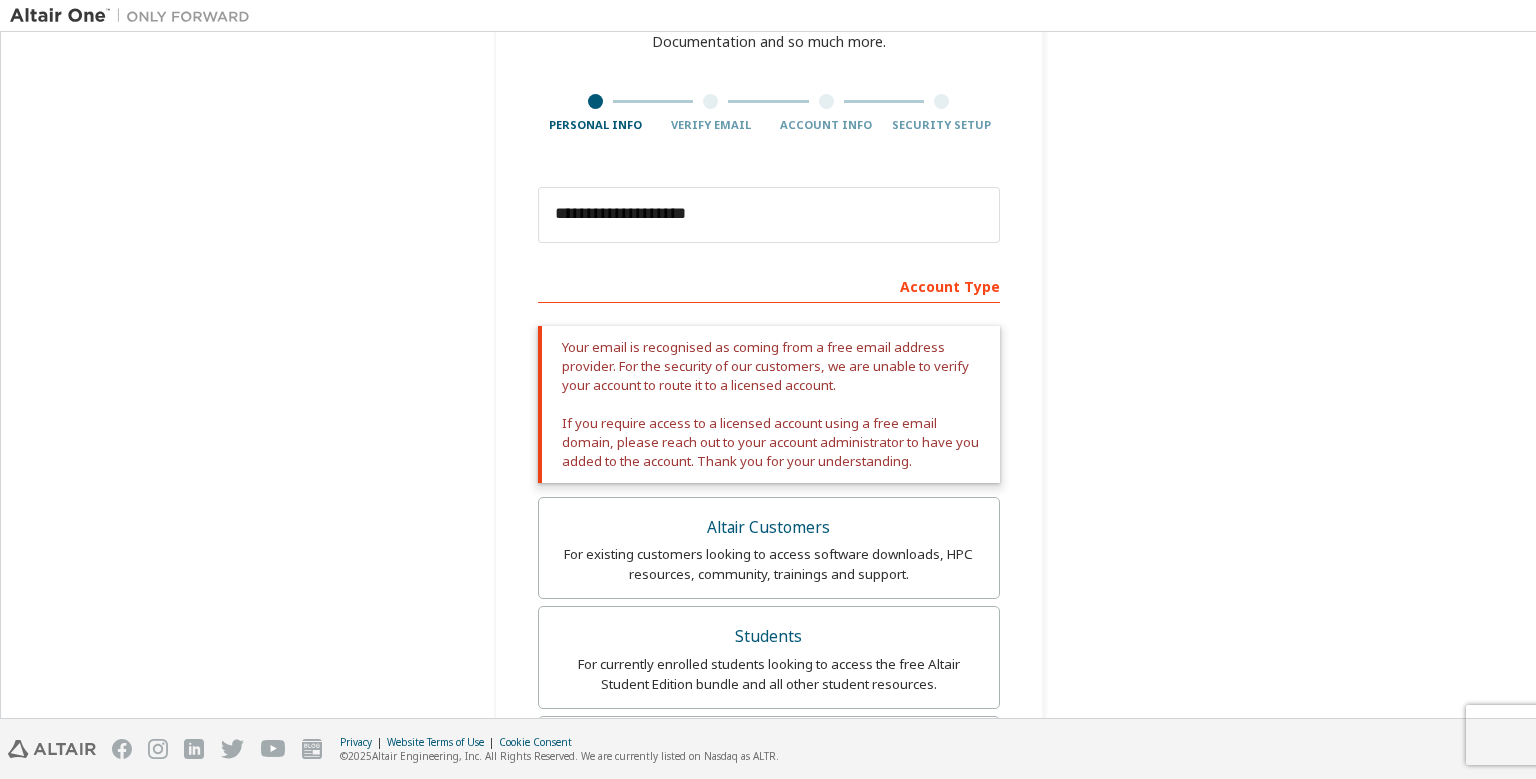 click on "**********" at bounding box center (768, 600) 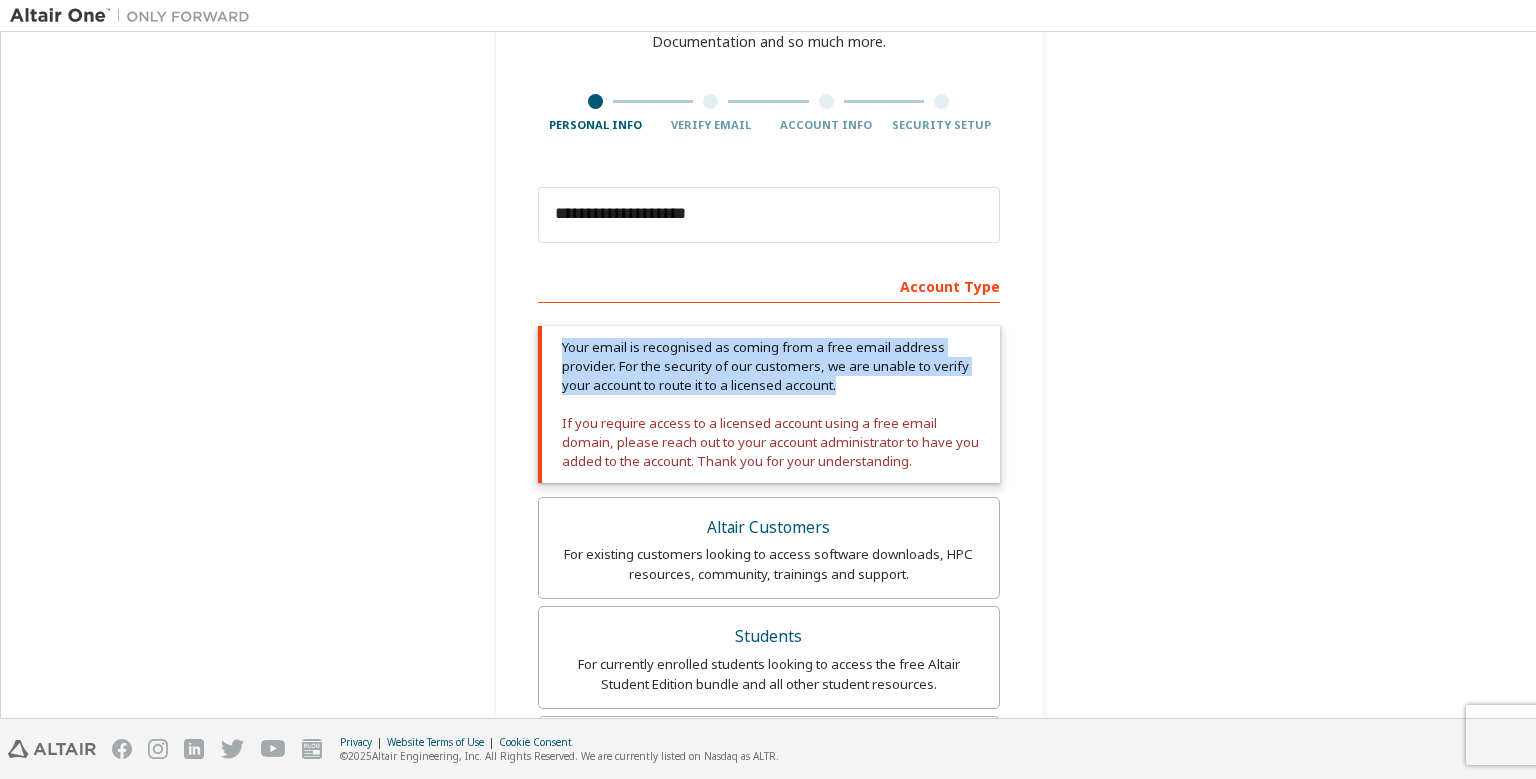 drag, startPoint x: 554, startPoint y: 346, endPoint x: 865, endPoint y: 376, distance: 312.4436 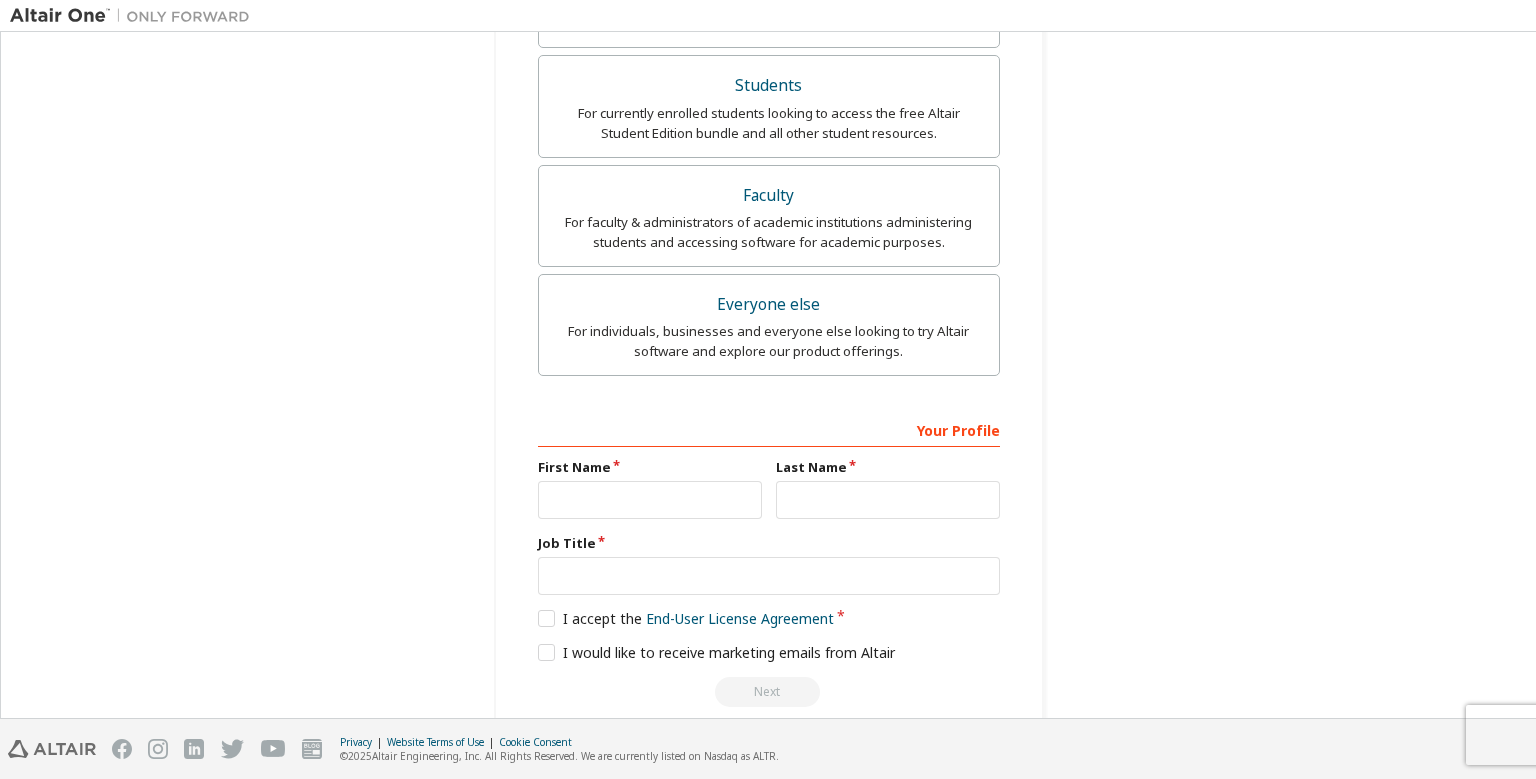 scroll, scrollTop: 714, scrollLeft: 0, axis: vertical 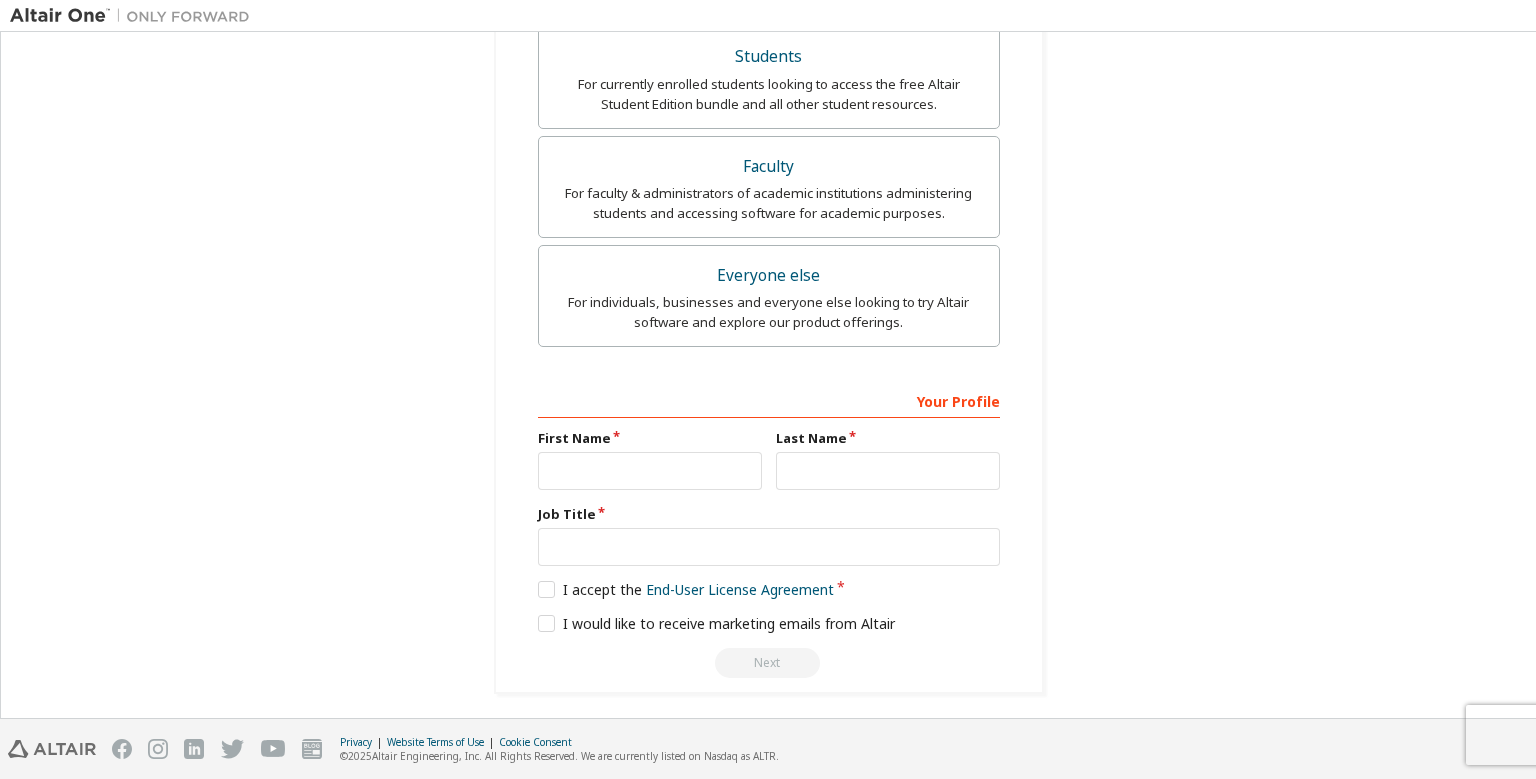 click on "I accept the    End-User License Agreement" at bounding box center [769, 590] 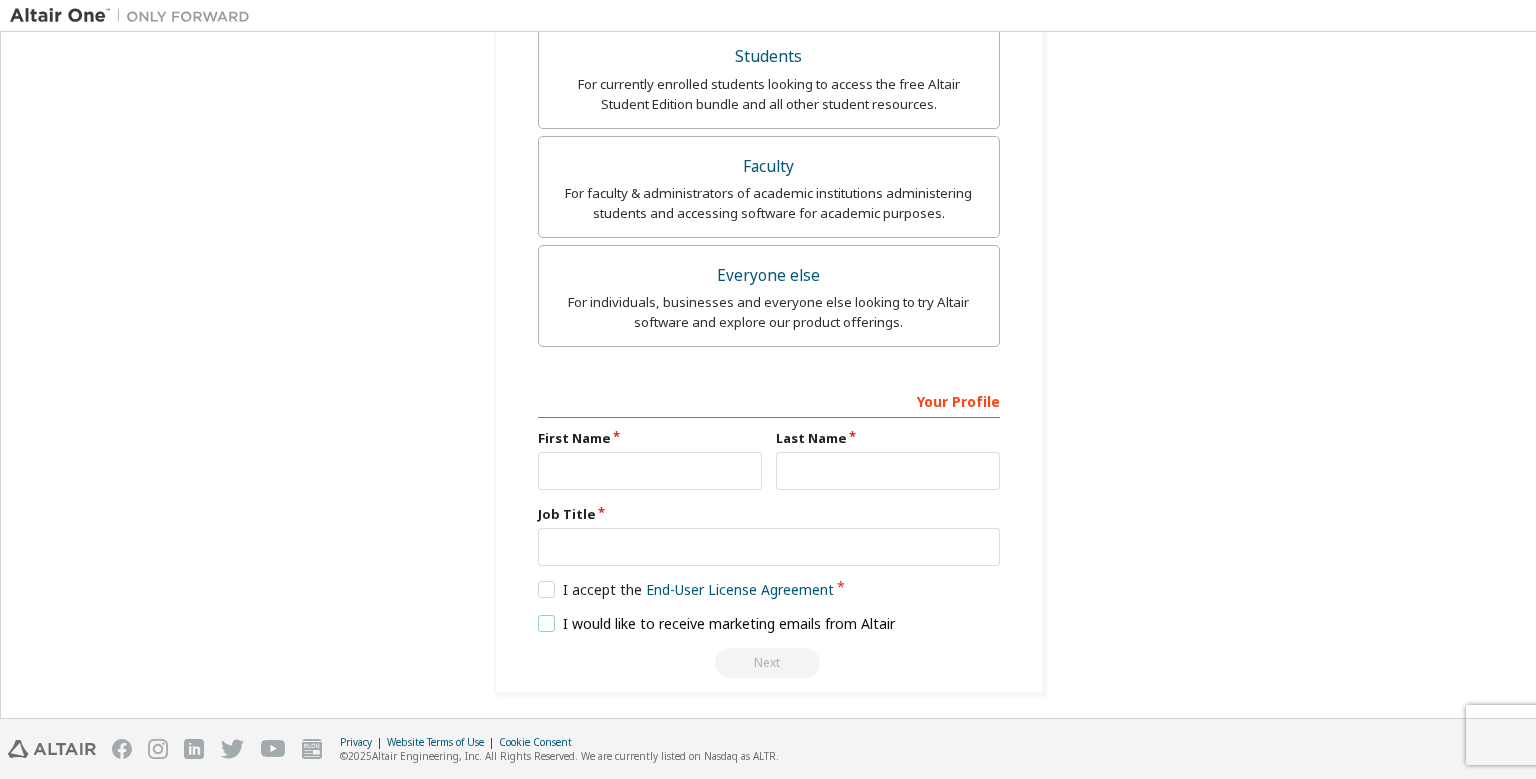 click on "I would like to receive marketing emails from Altair" at bounding box center [717, 623] 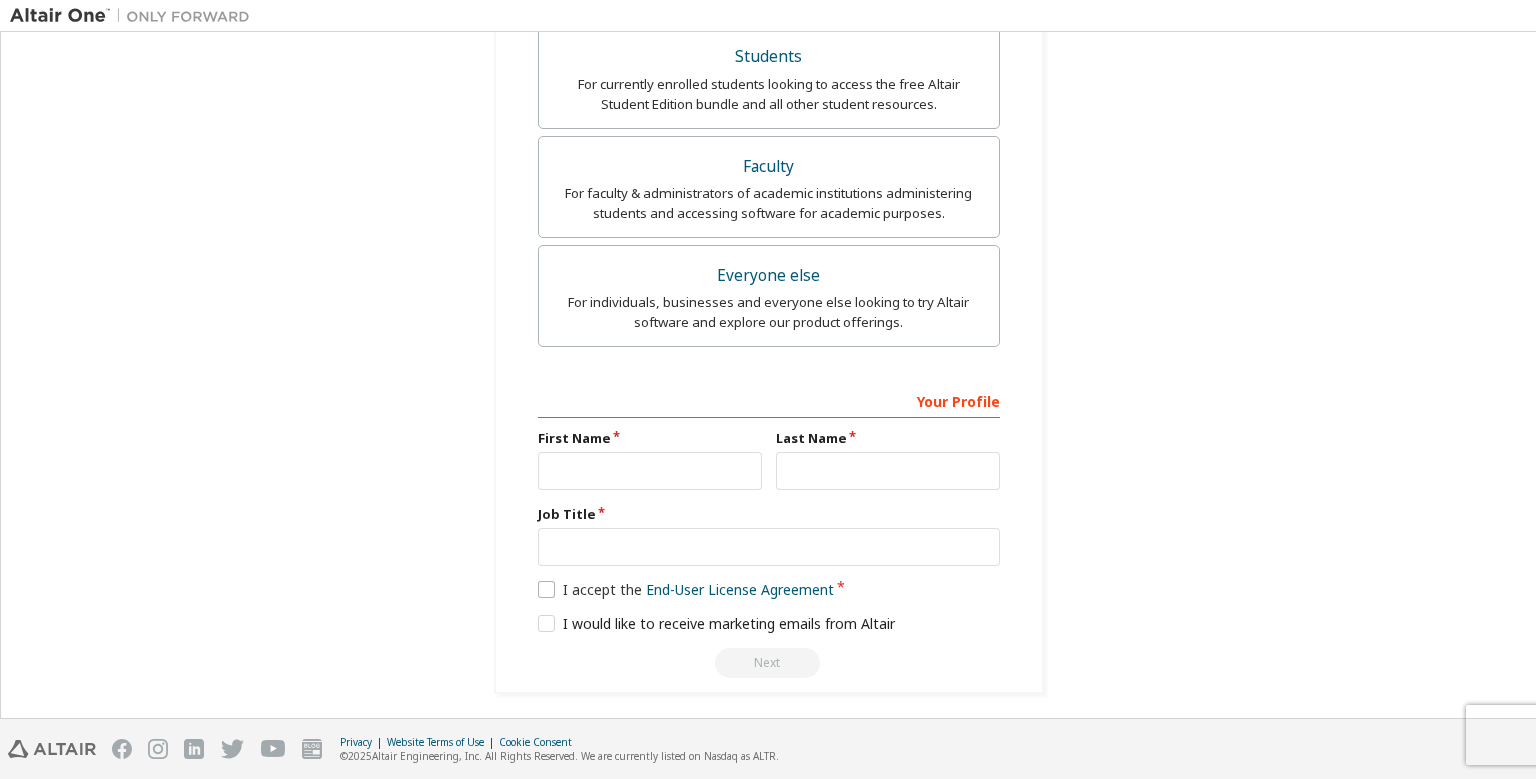 click on "I accept the    End-User License Agreement" at bounding box center (769, 590) 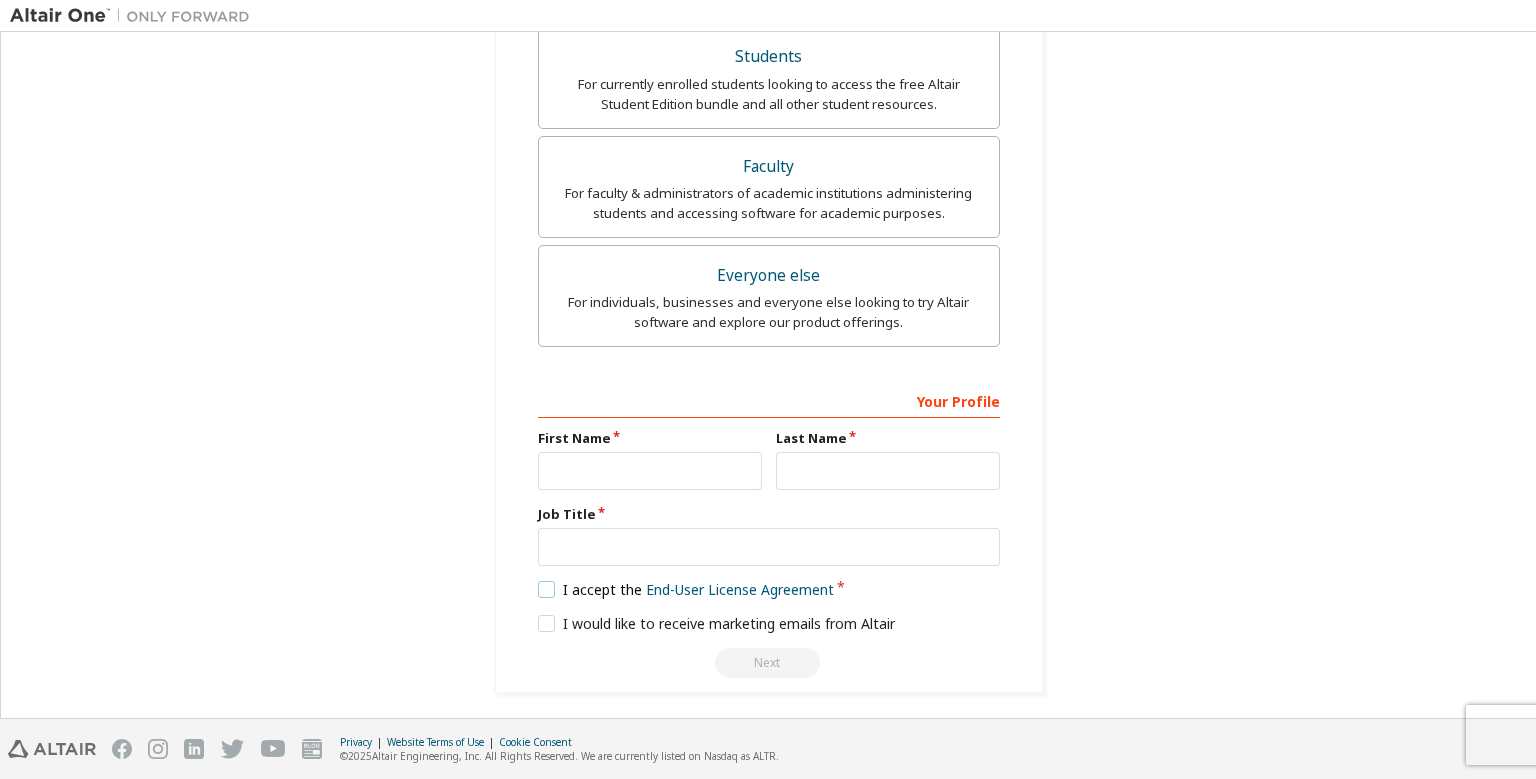 click on "I accept the    End-User License Agreement" at bounding box center (686, 589) 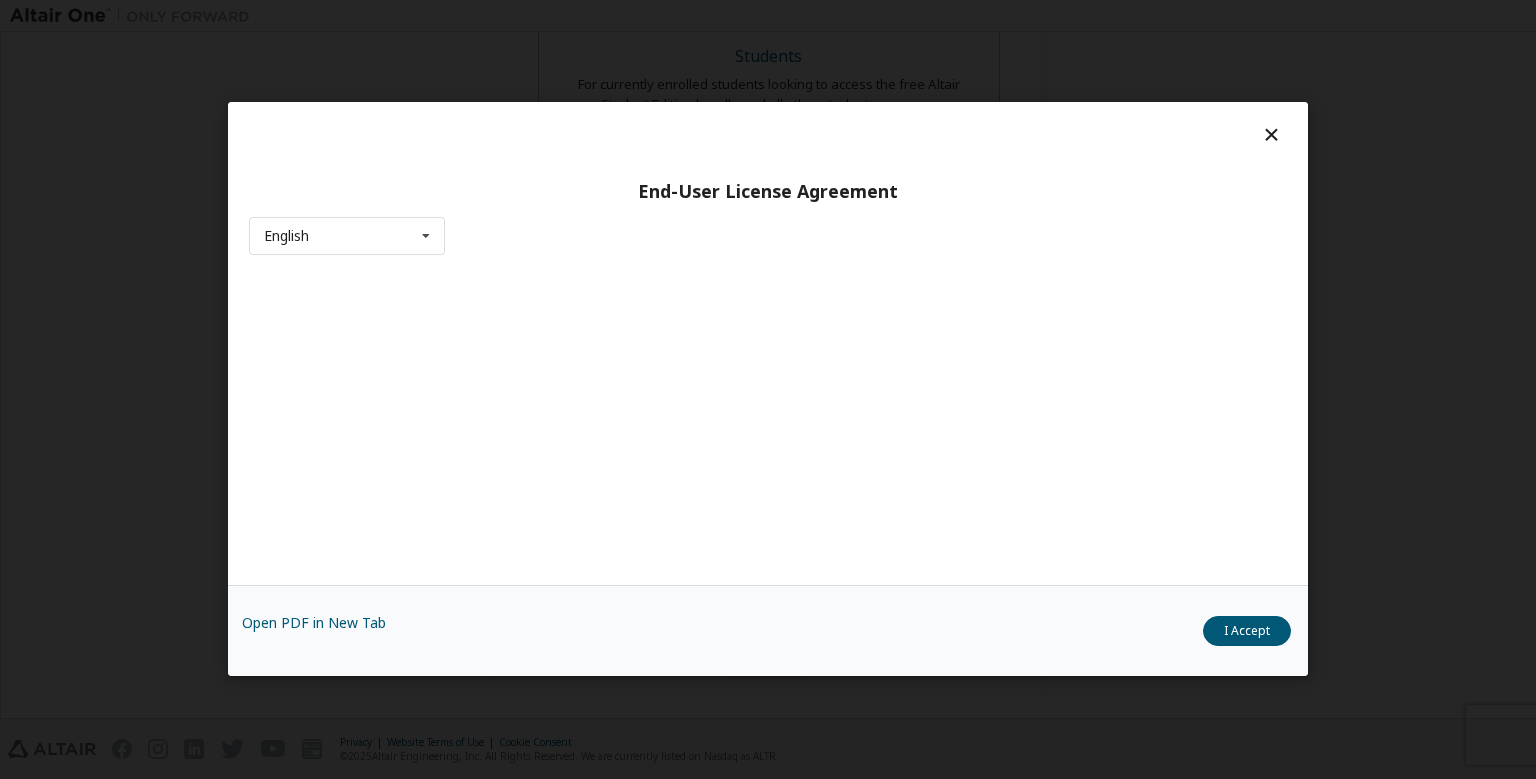 click on "End-User License Agreement English English Chinese French German Japanese Korean Portuguese Open PDF in New Tab I Accept" at bounding box center [768, 389] 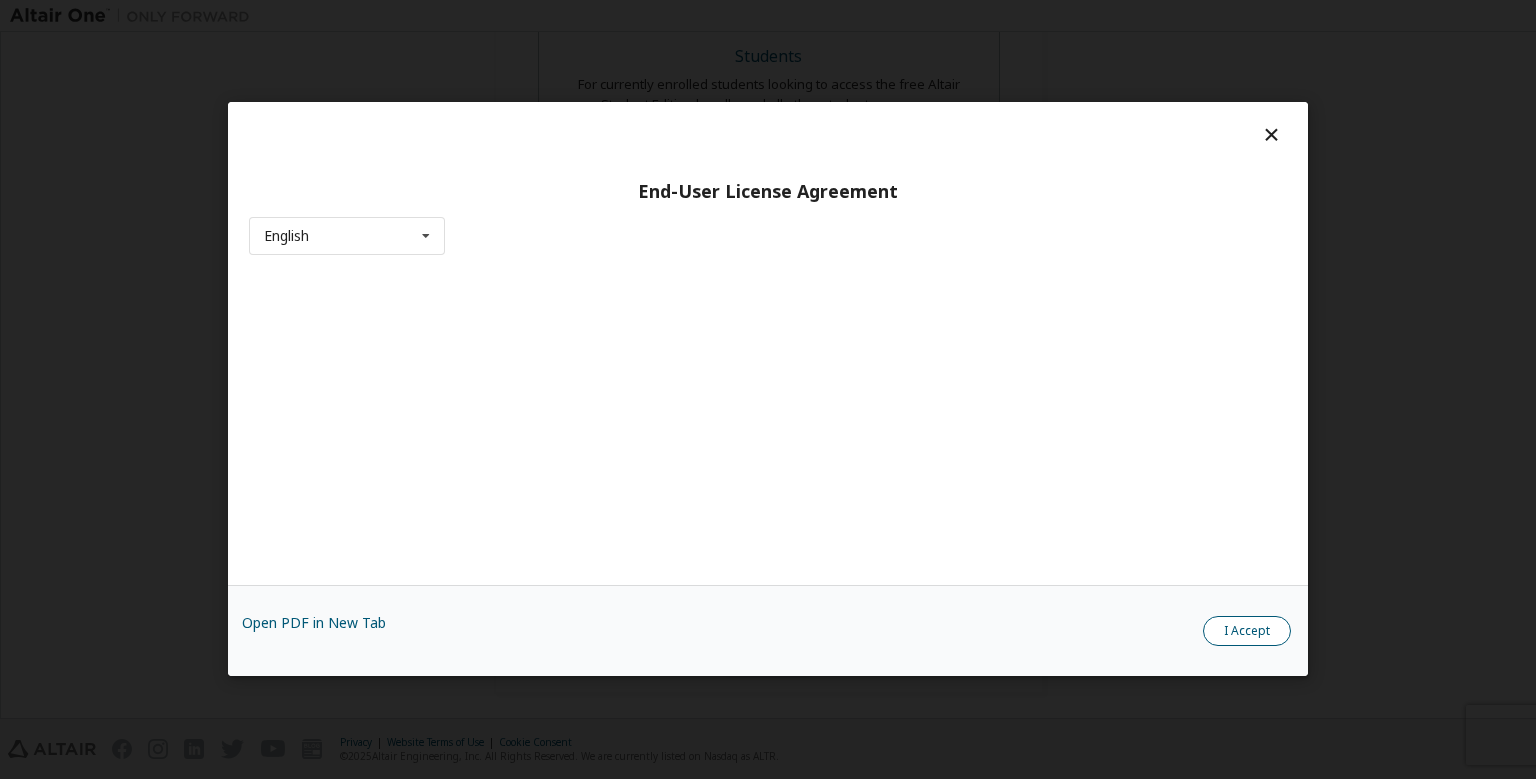 click on "I Accept" at bounding box center (1247, 632) 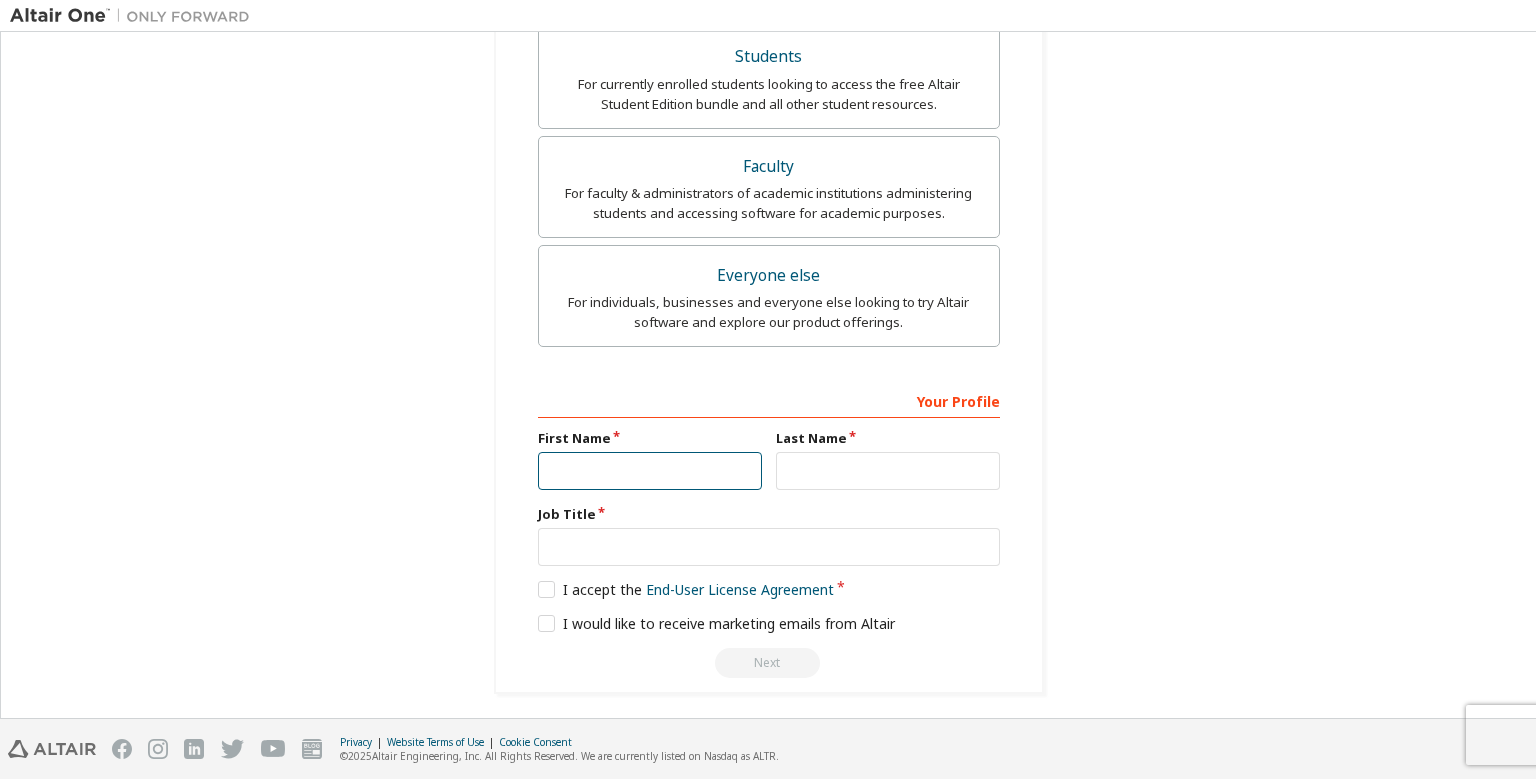 click at bounding box center [650, 471] 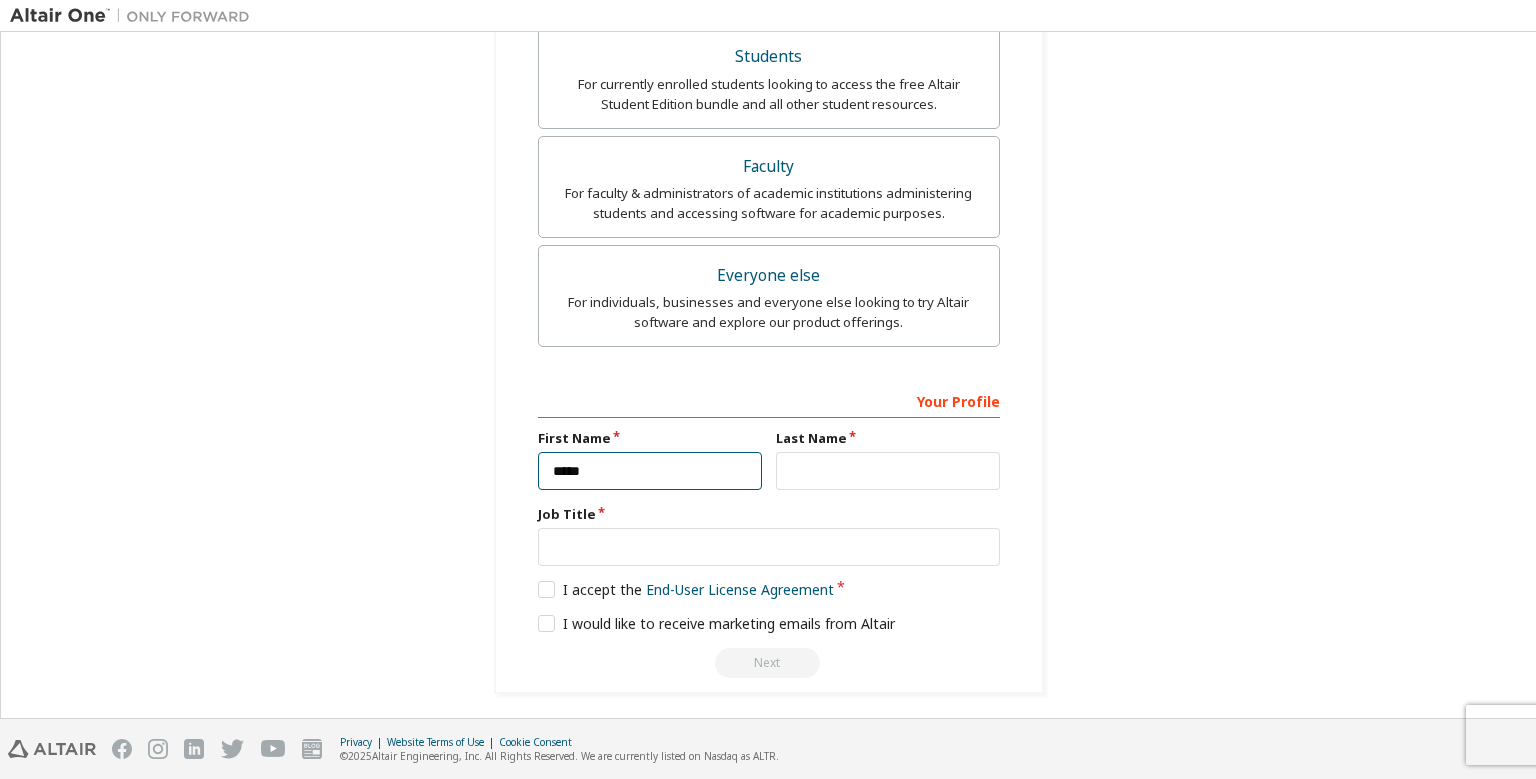 type on "*****" 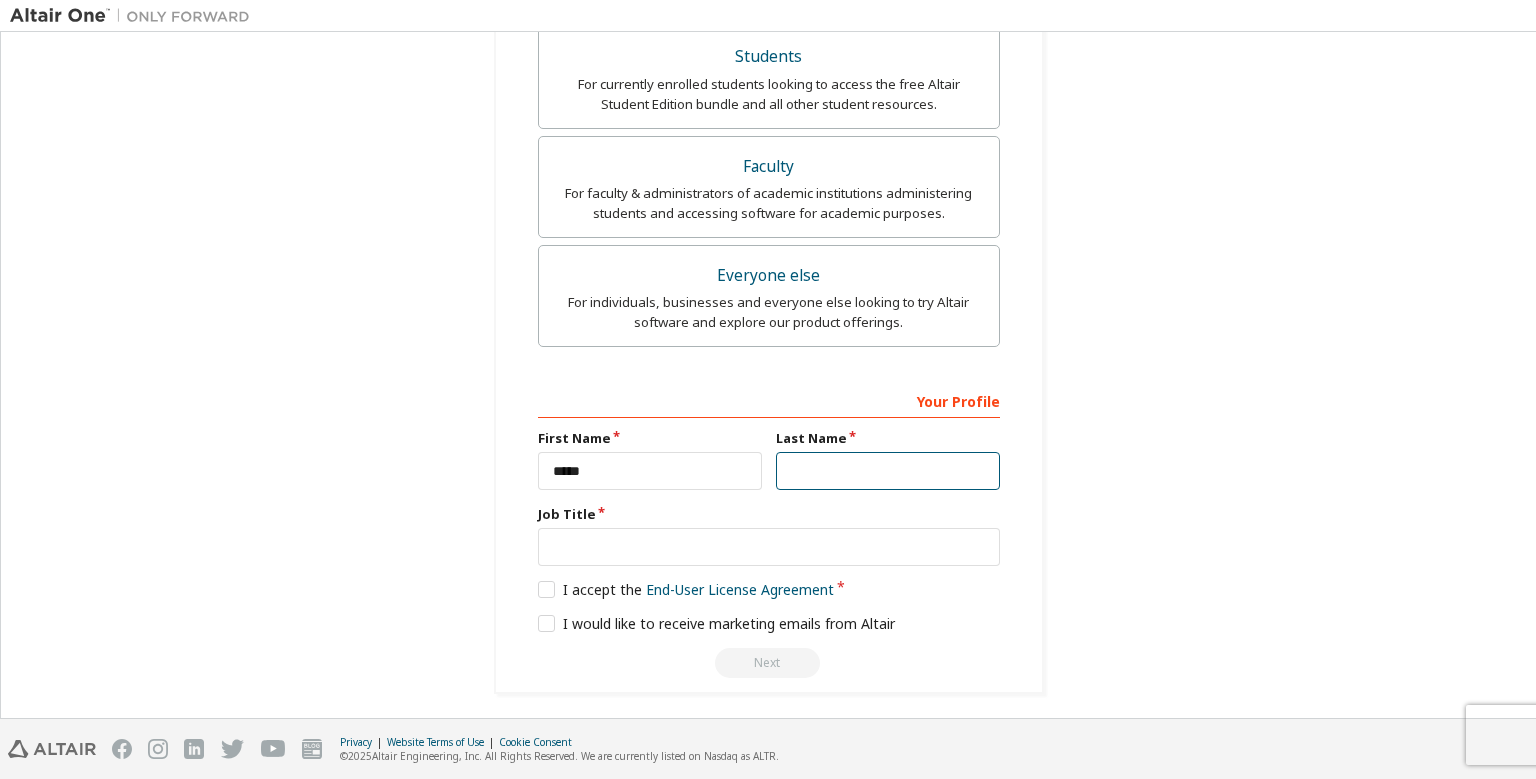 click at bounding box center (888, 471) 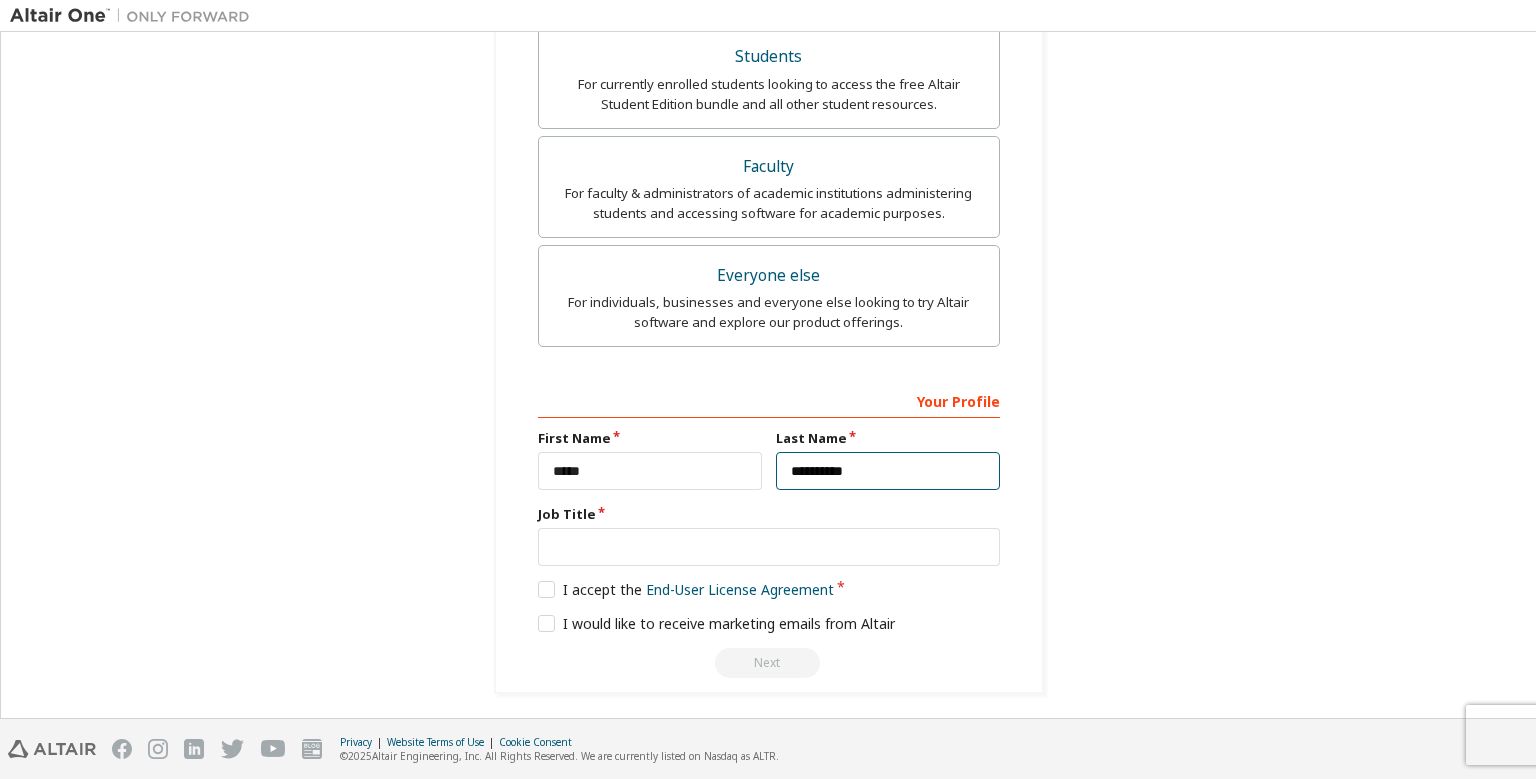 type on "**********" 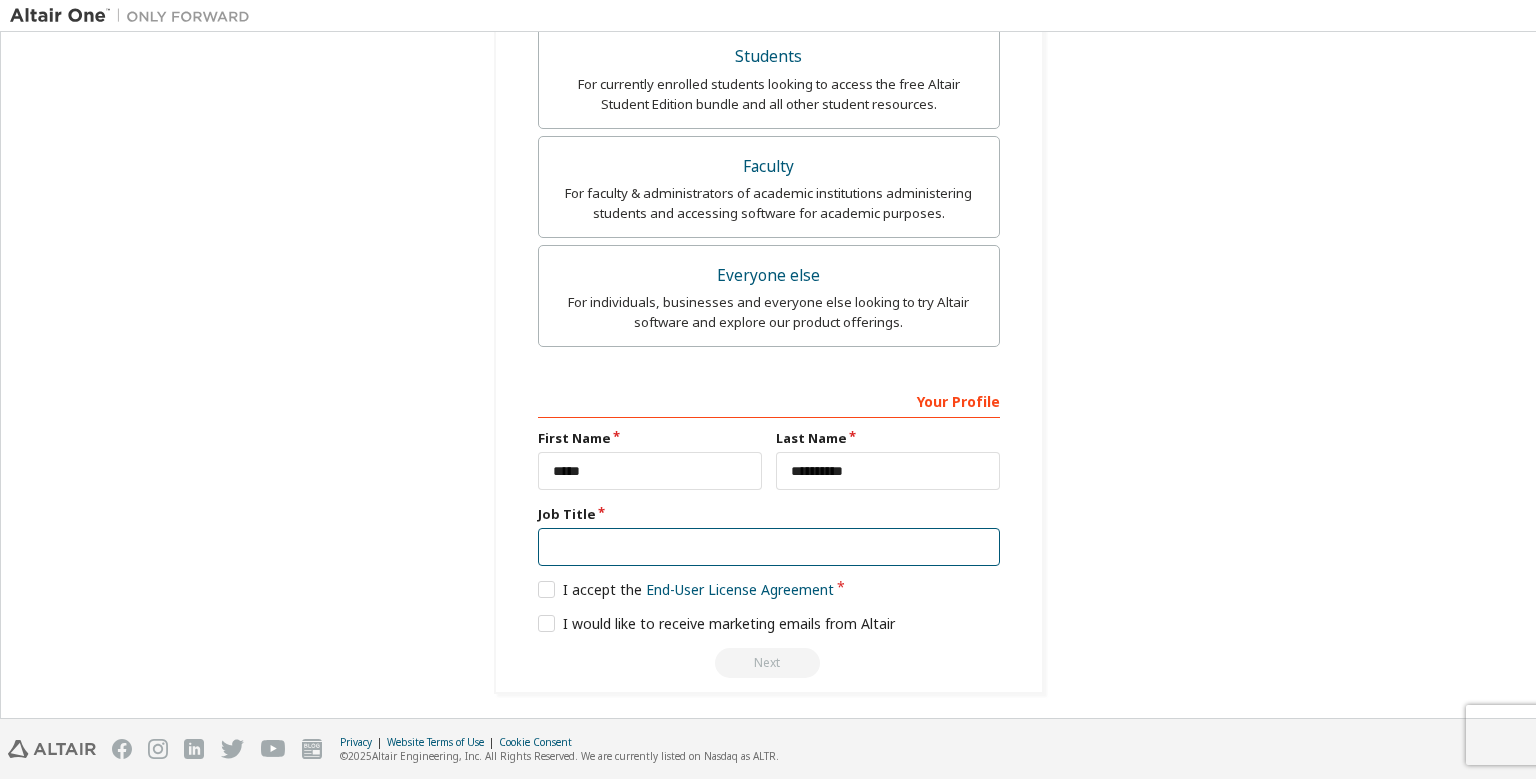 click at bounding box center (769, 547) 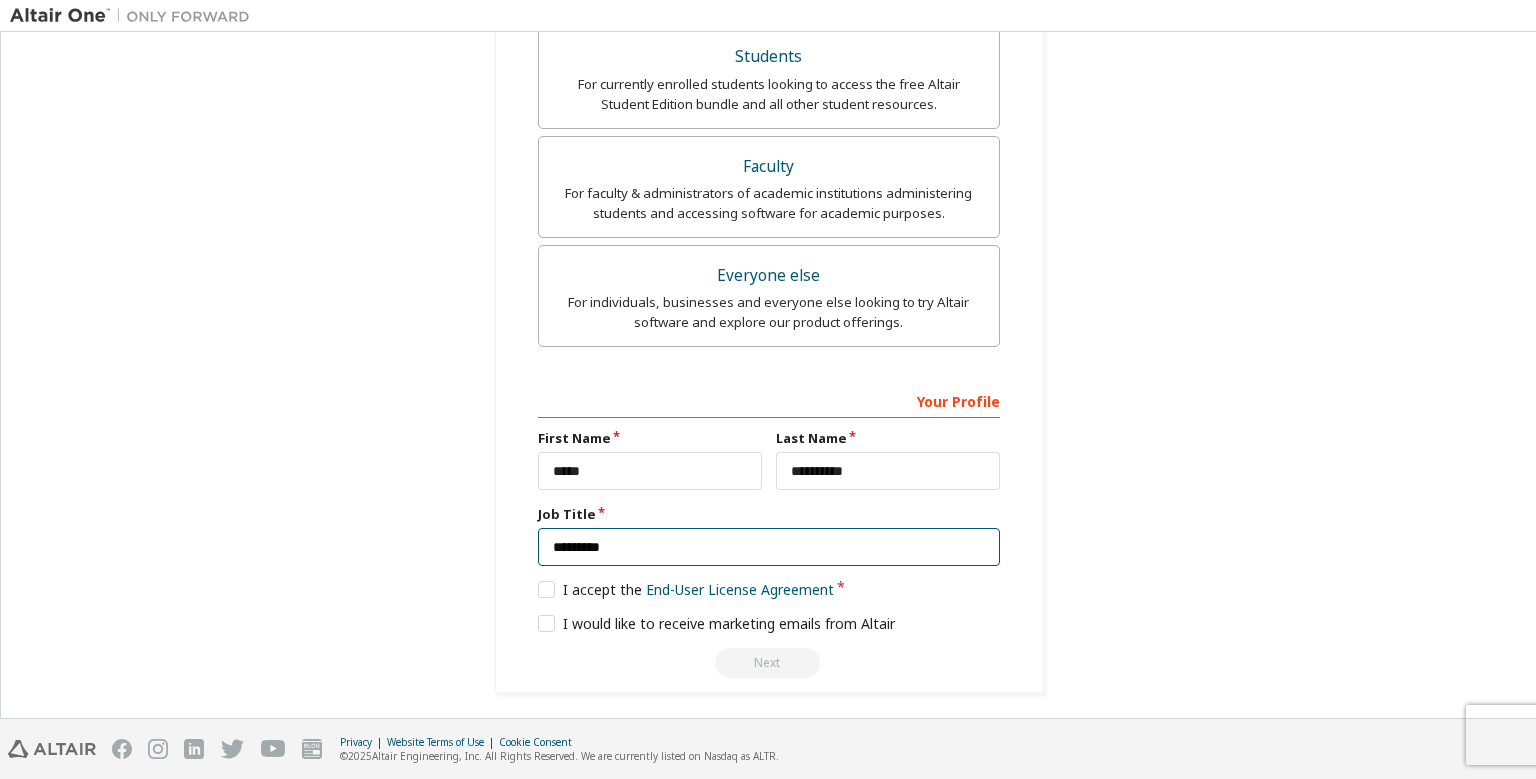 type on "*********" 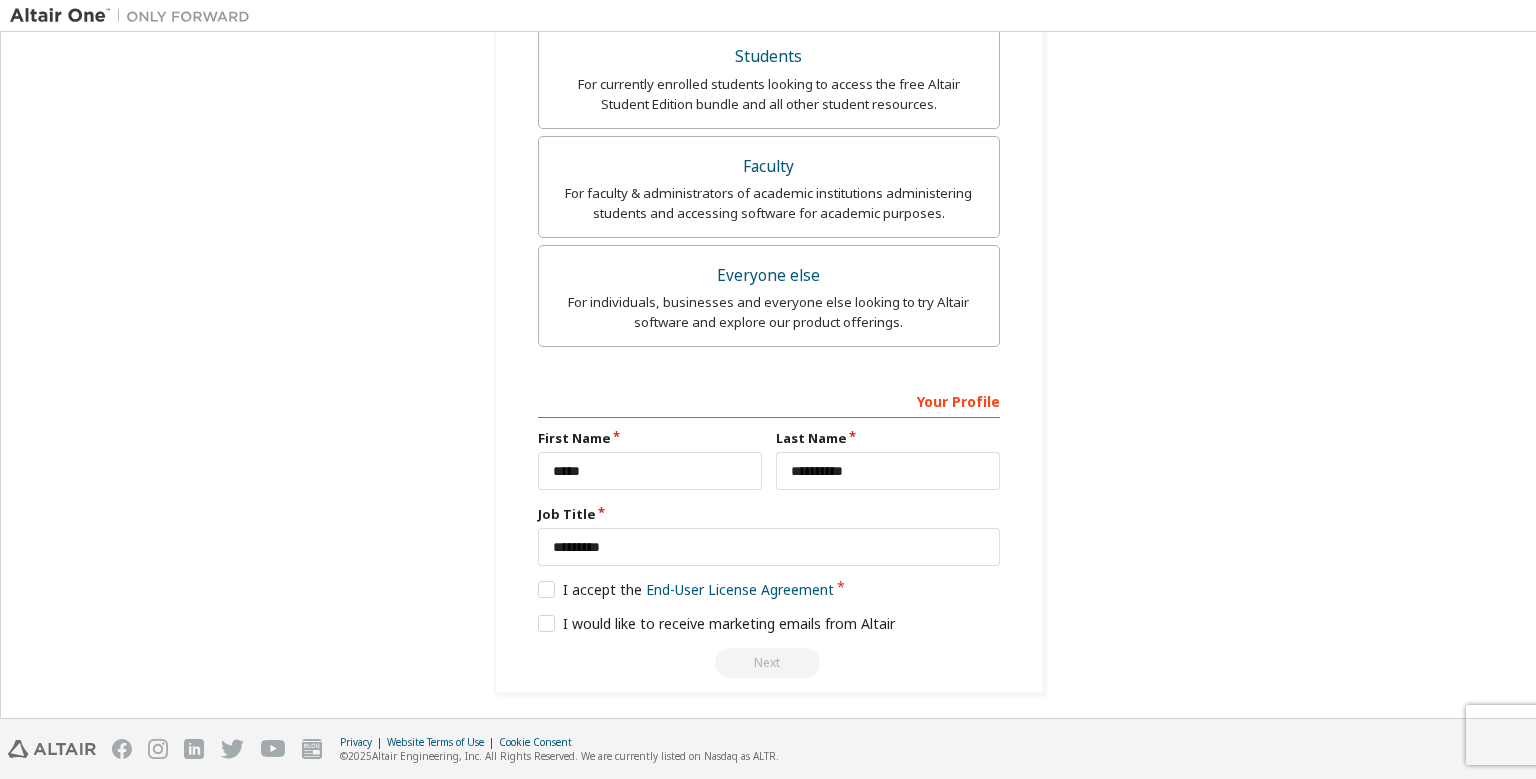 click on "Next" at bounding box center [769, 663] 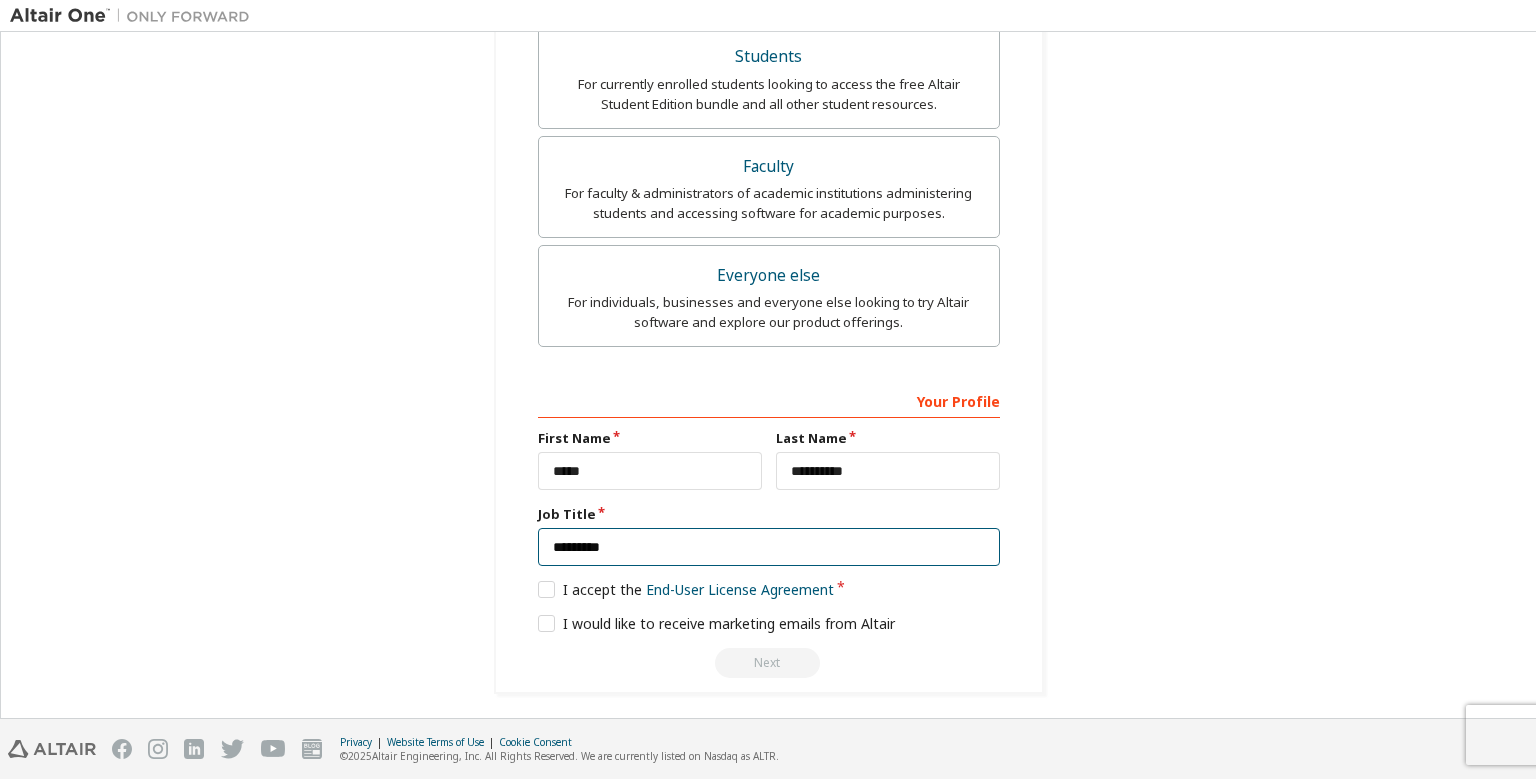 click on "*********" at bounding box center [769, 547] 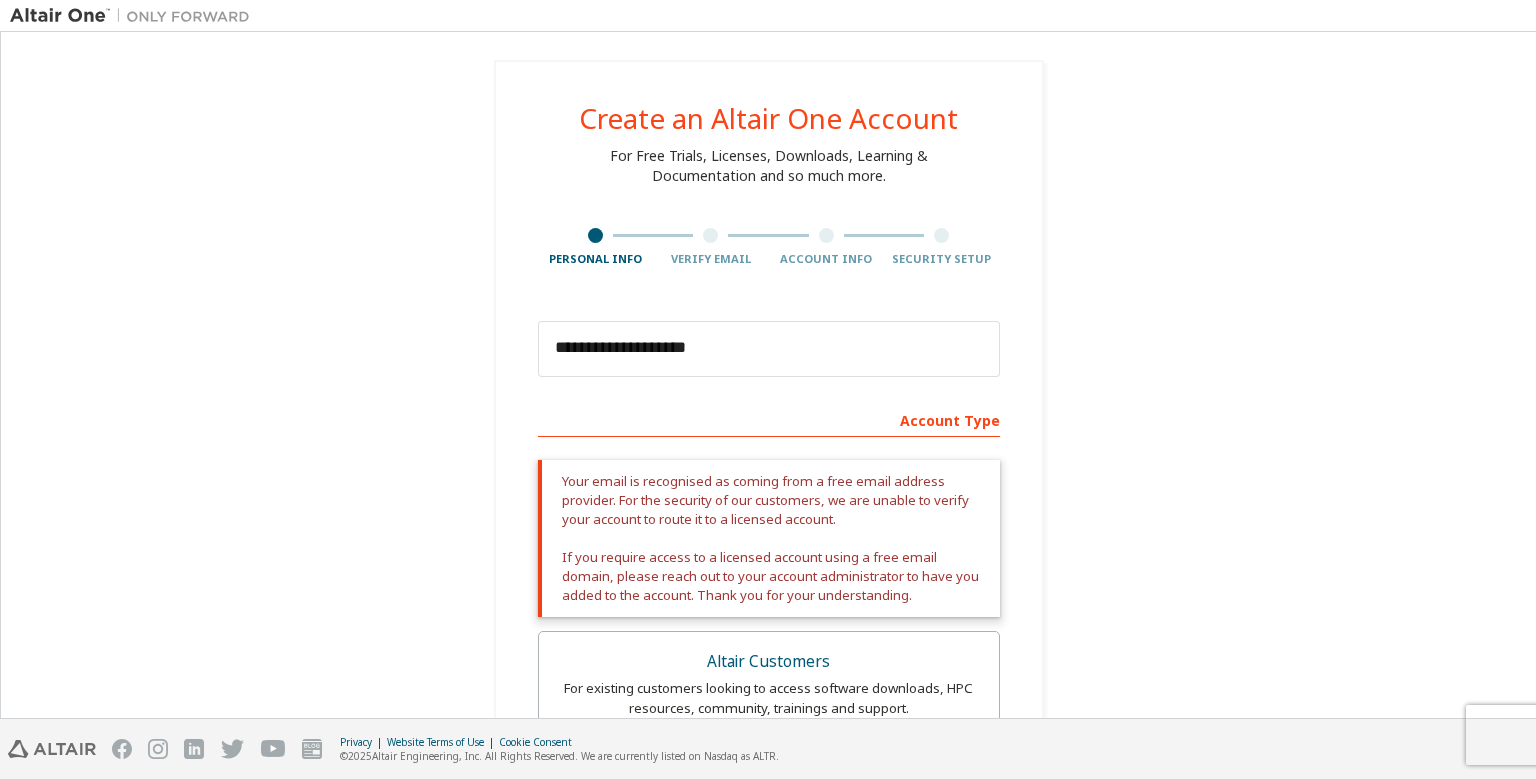 scroll, scrollTop: 714, scrollLeft: 0, axis: vertical 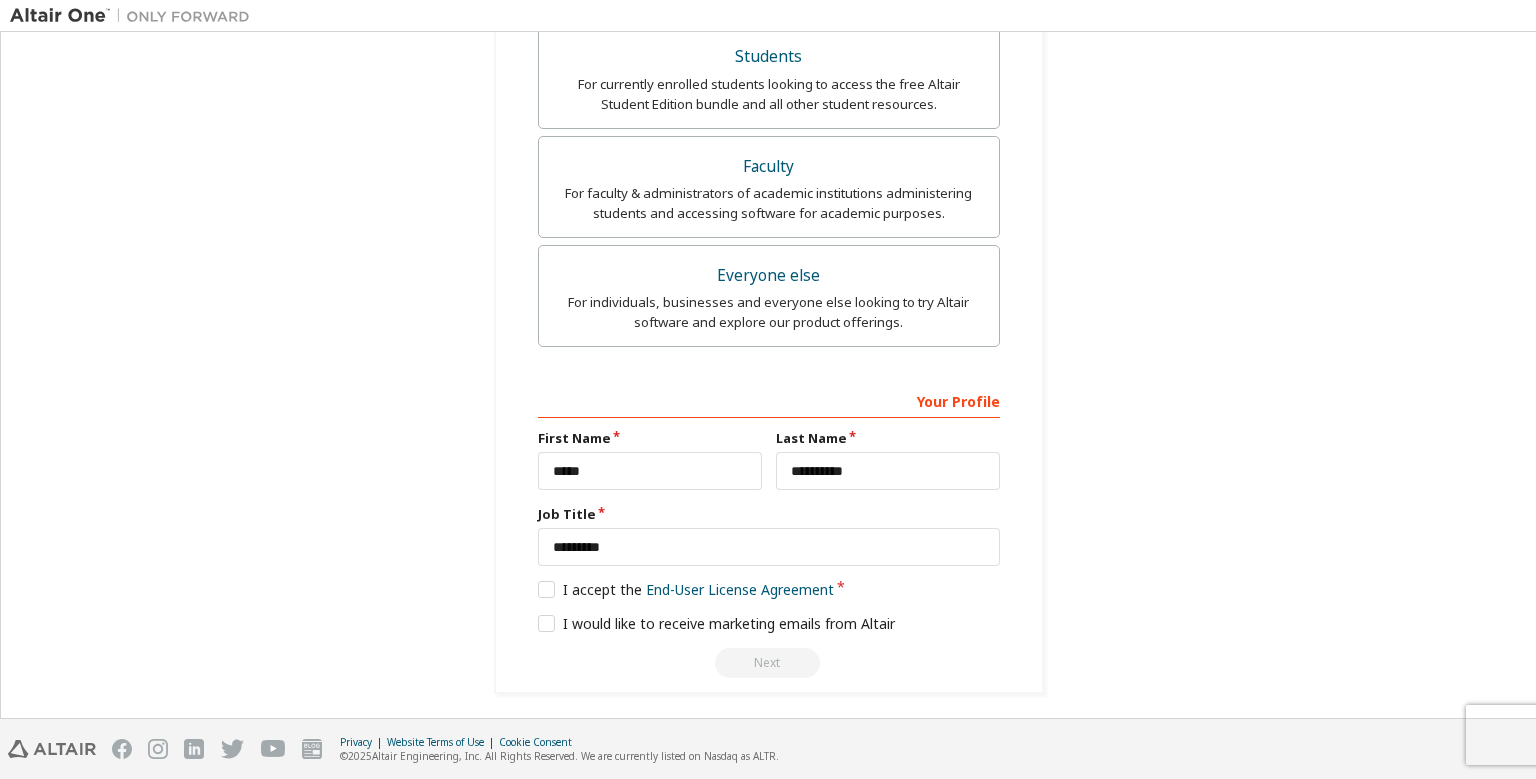 click on "Next" at bounding box center [769, 663] 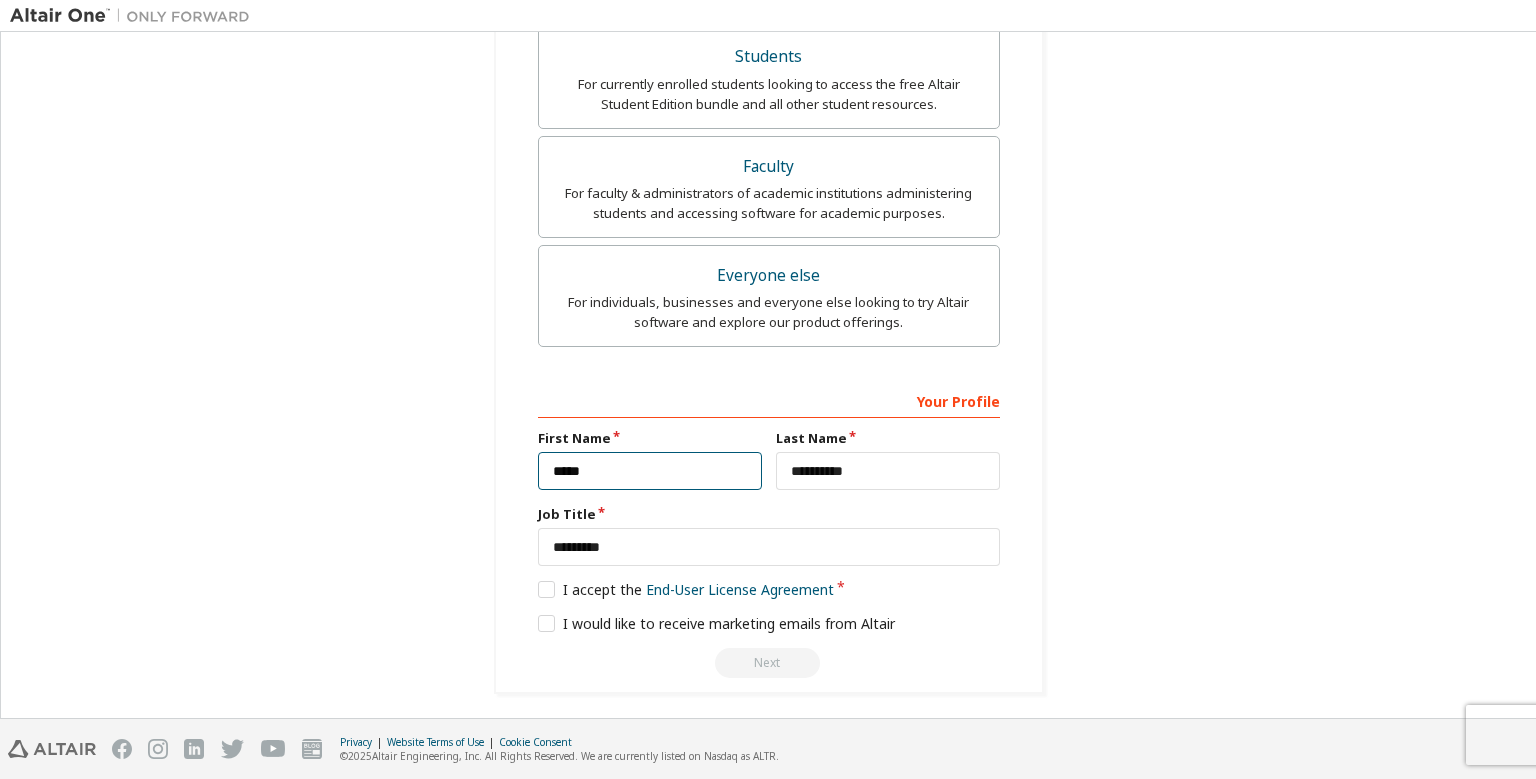 click on "*****" at bounding box center [650, 471] 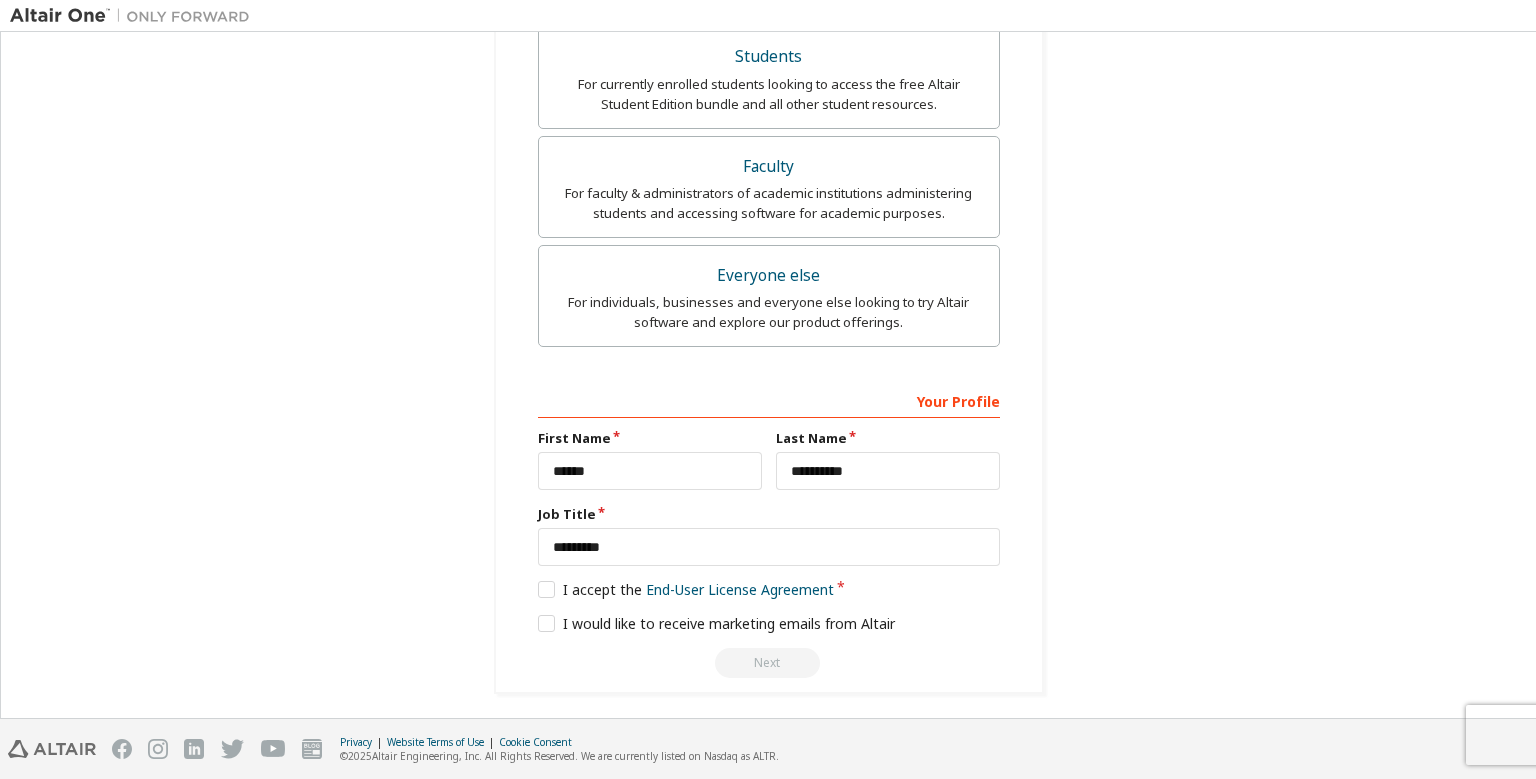click on "**********" at bounding box center [768, 20] 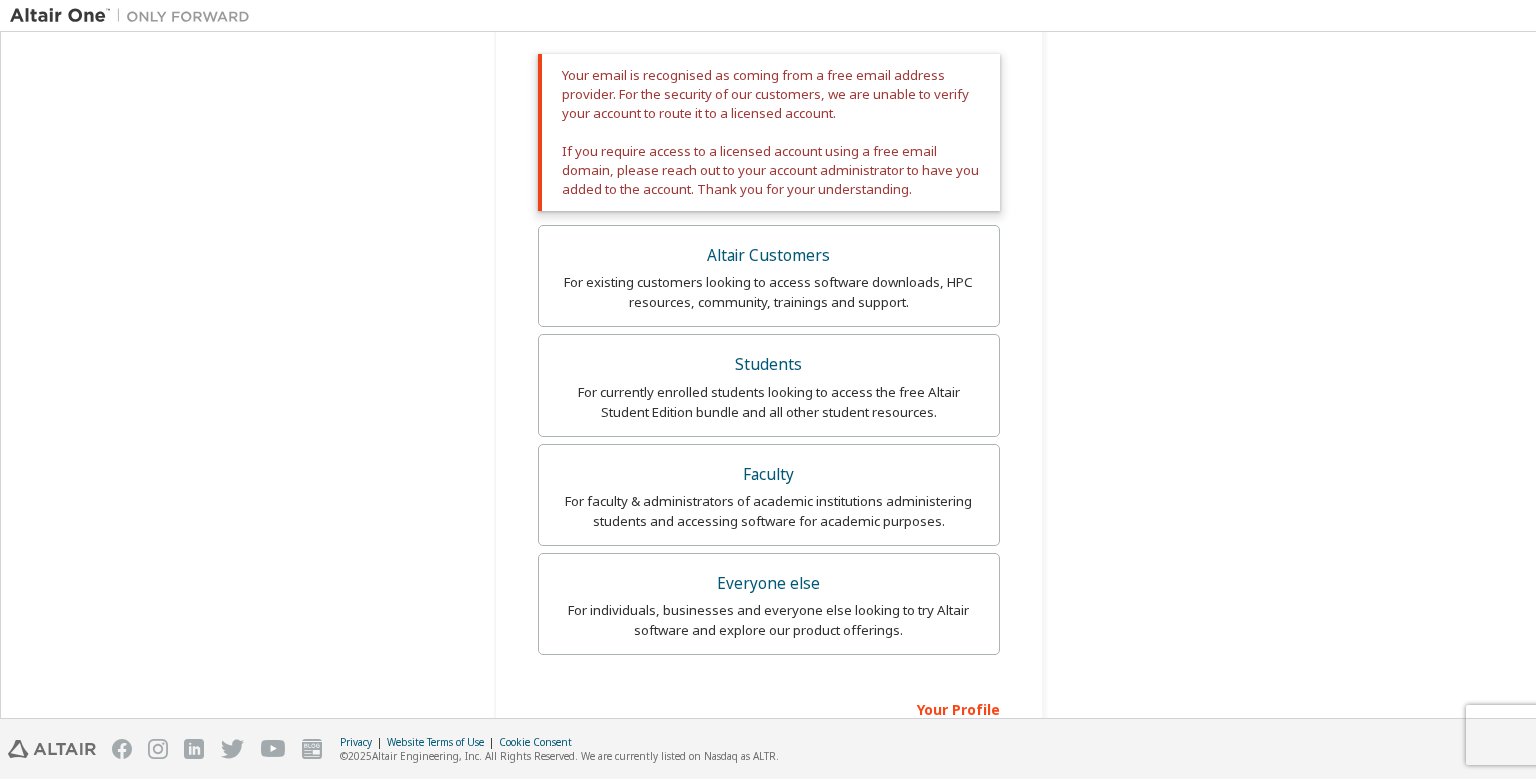 scroll, scrollTop: 66, scrollLeft: 0, axis: vertical 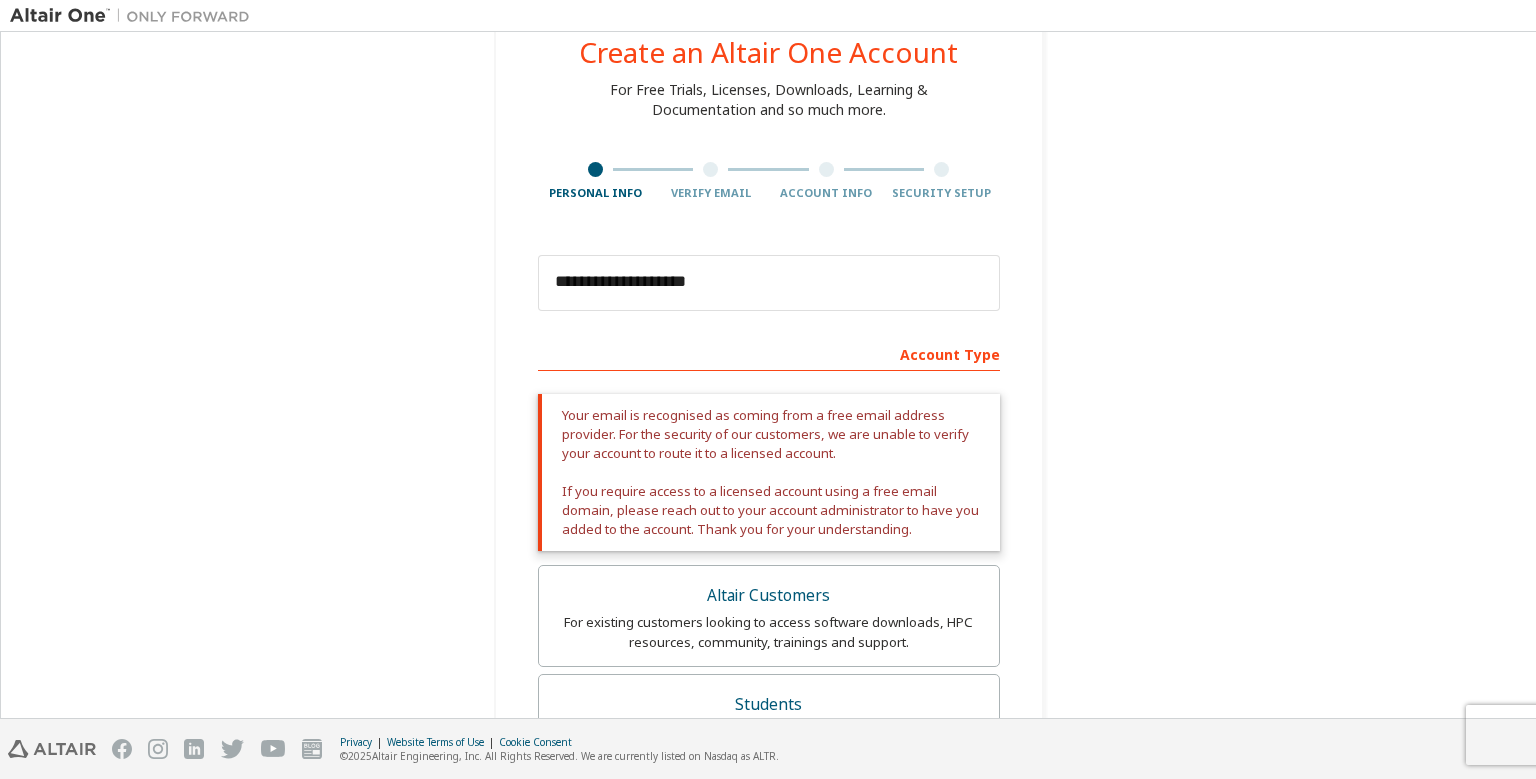 click on "Your email is recognised as coming from a free email address provider. For the security of our customers, we are unable to verify your account to route it to a licensed account. If you require access to a licensed account using a free email domain, please reach out to your account administrator to have you added to the account. Thank you for your understanding." at bounding box center [769, 472] 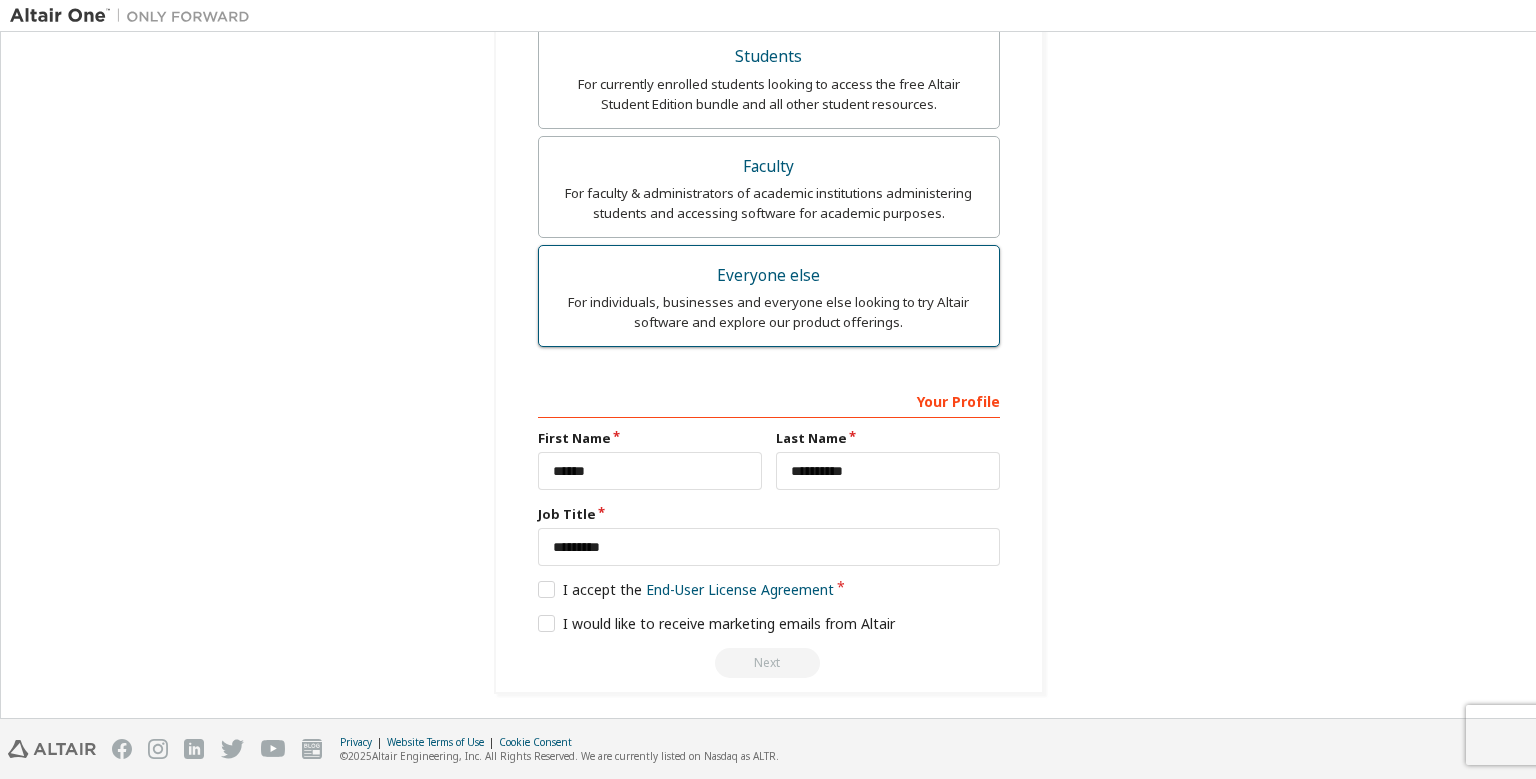 click on "For individuals, businesses and everyone else looking to try Altair software and explore our product offerings." at bounding box center (769, 312) 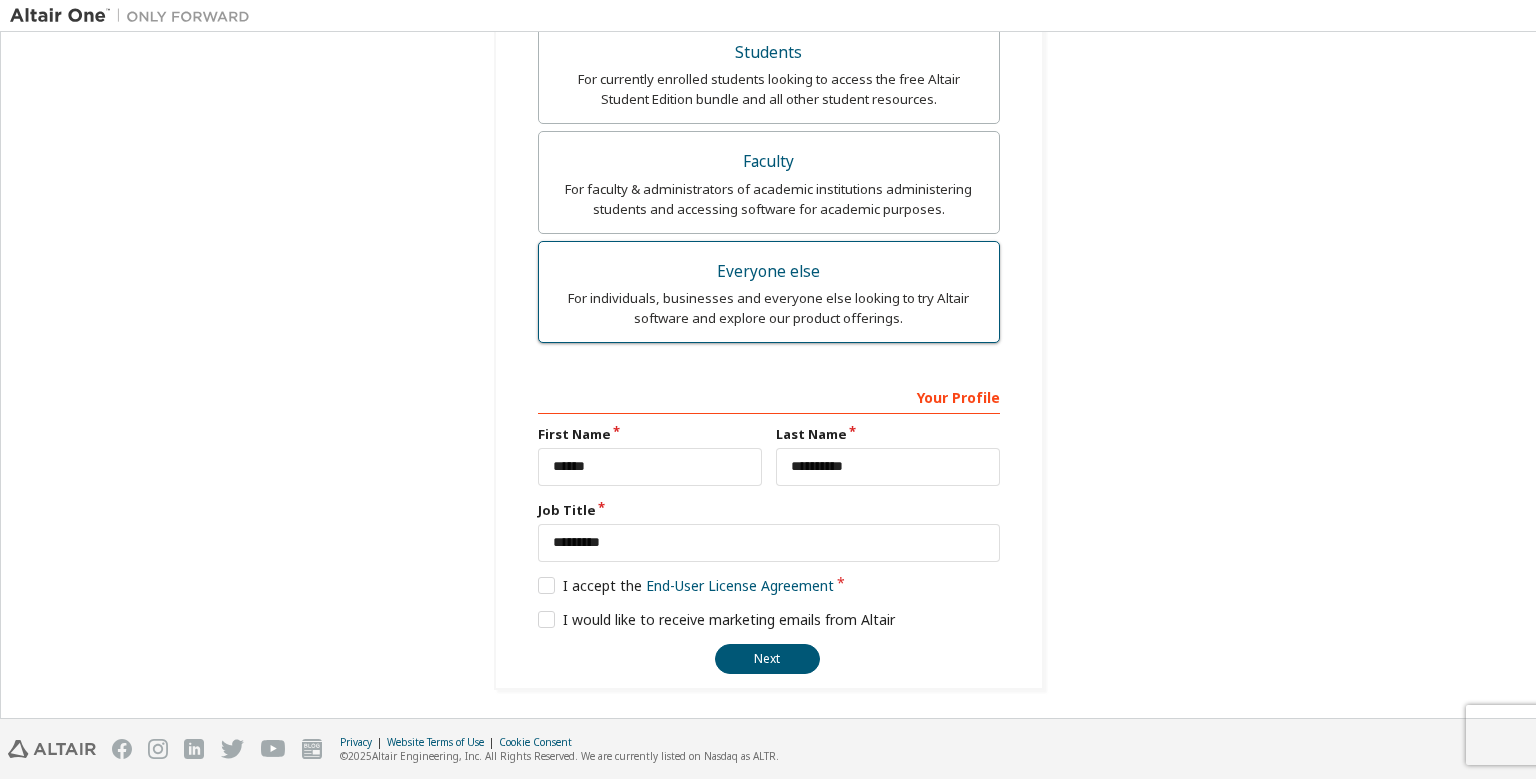 scroll, scrollTop: 543, scrollLeft: 0, axis: vertical 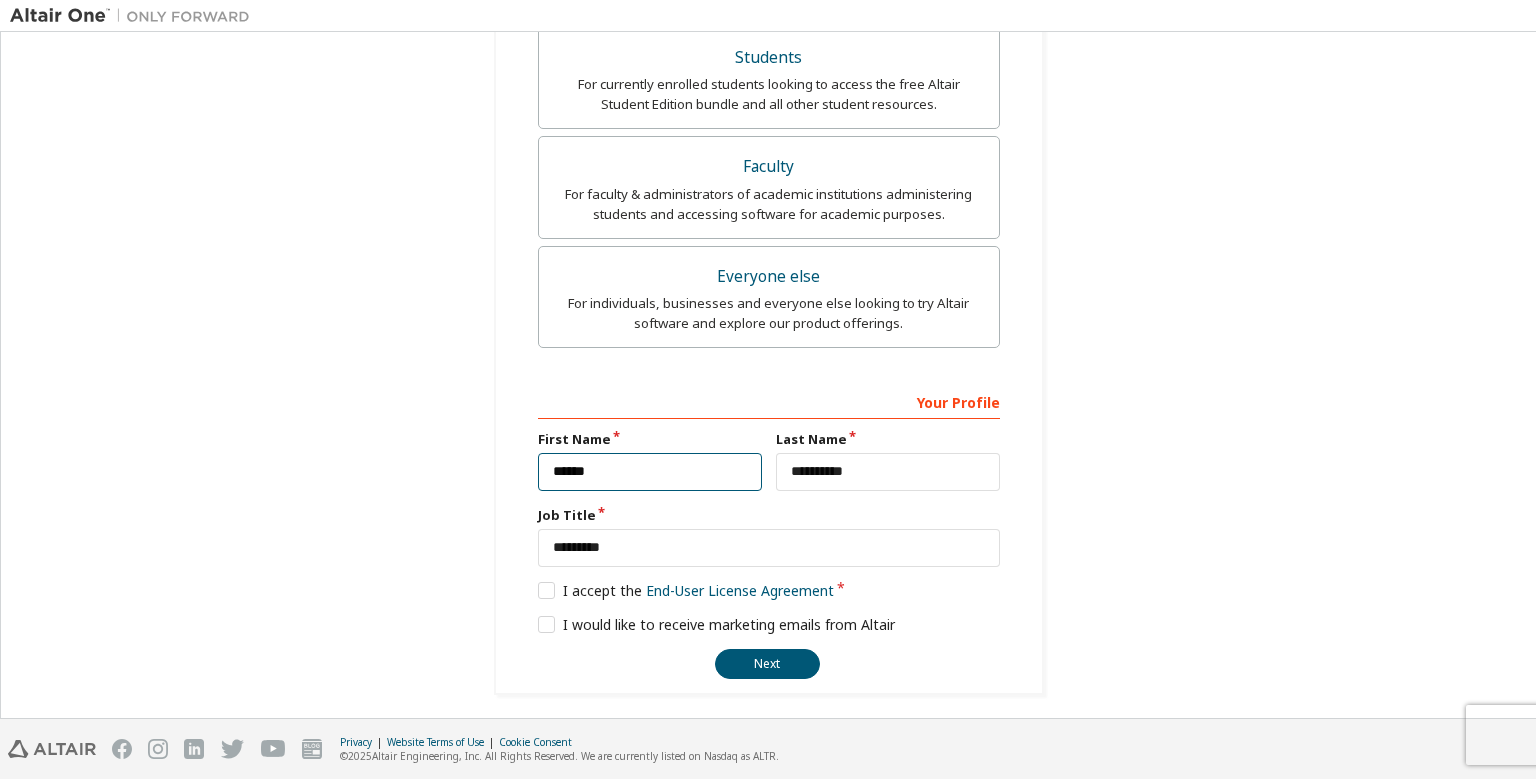 click on "******" at bounding box center (650, 472) 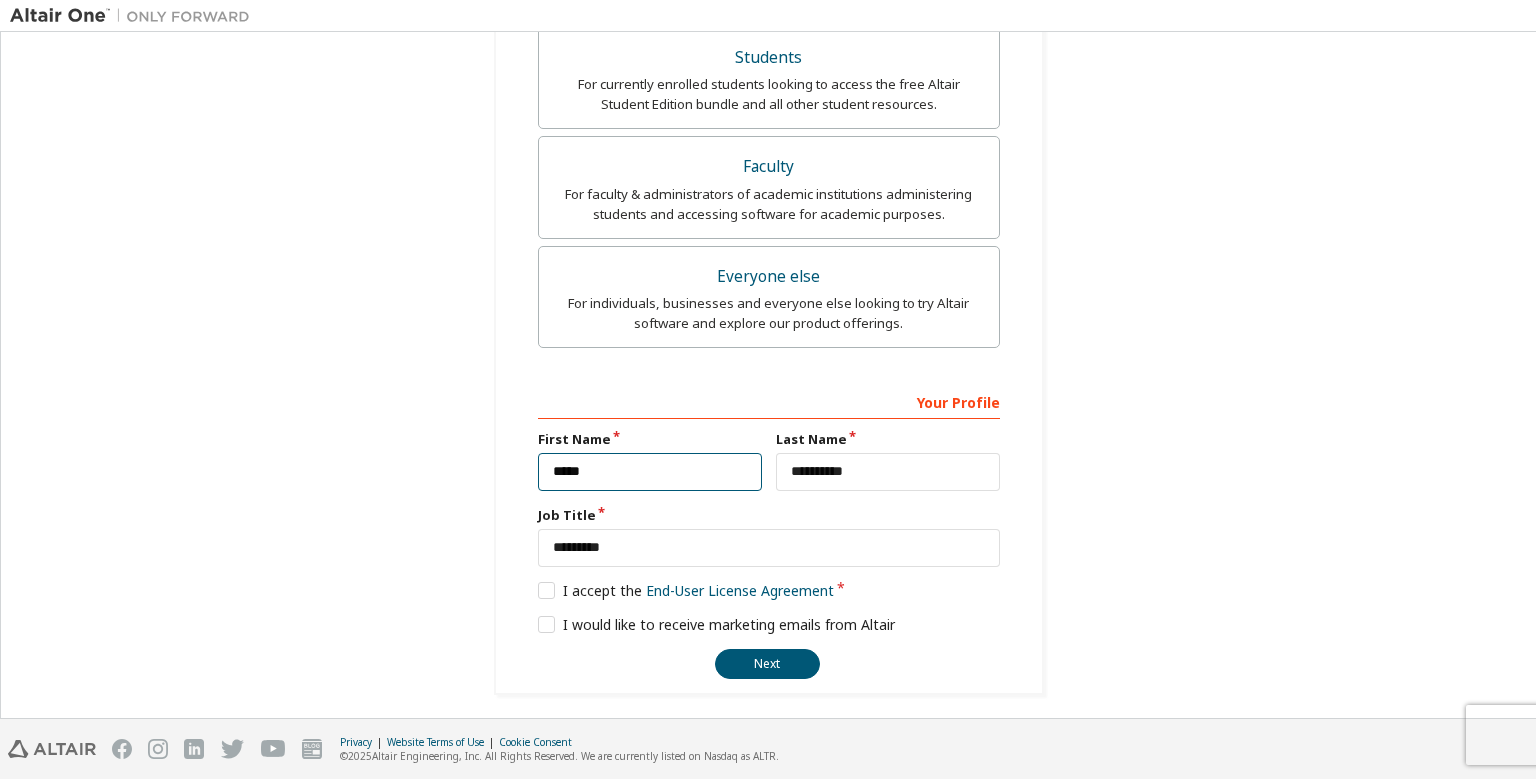 type on "*****" 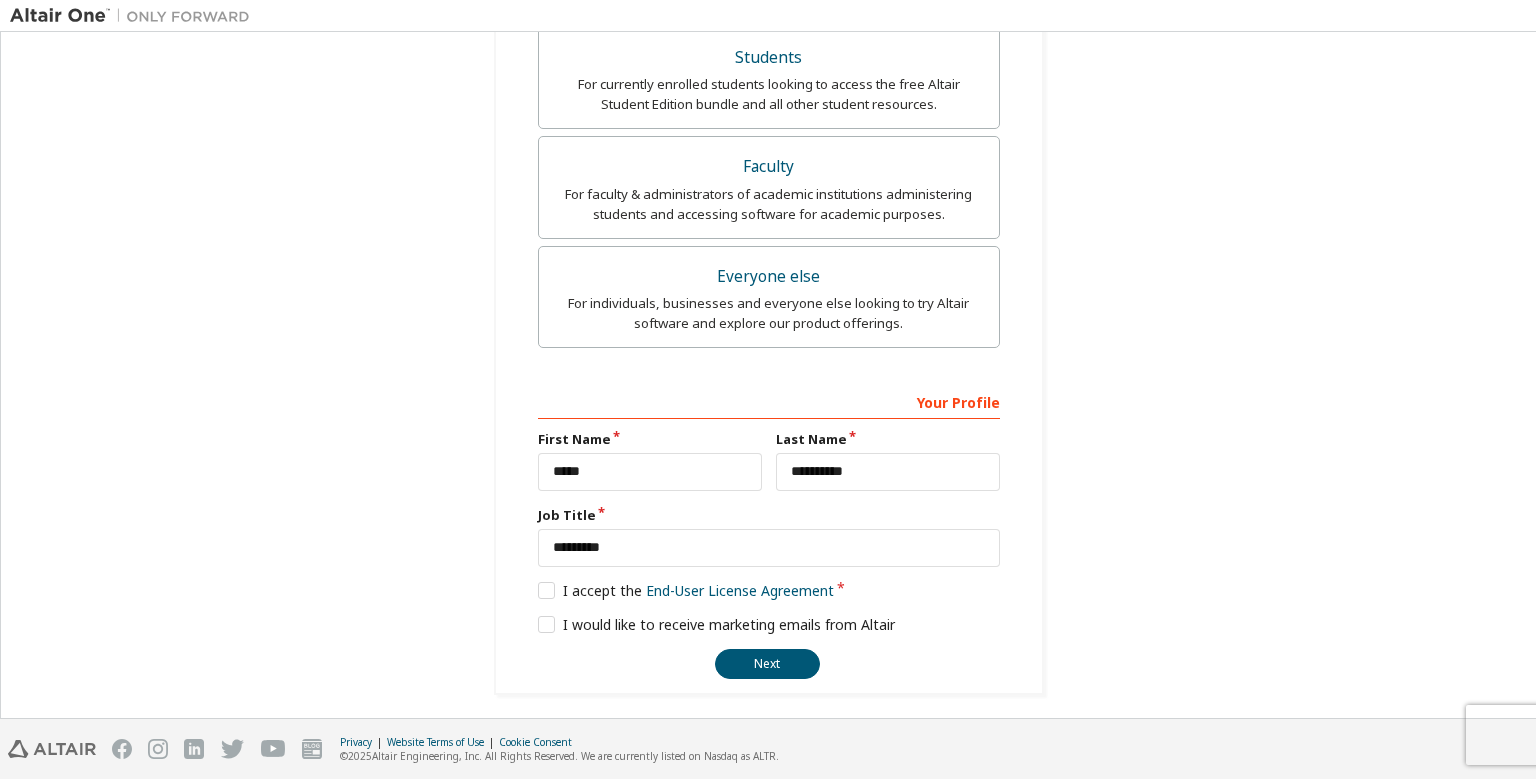 click on "**********" at bounding box center [768, 106] 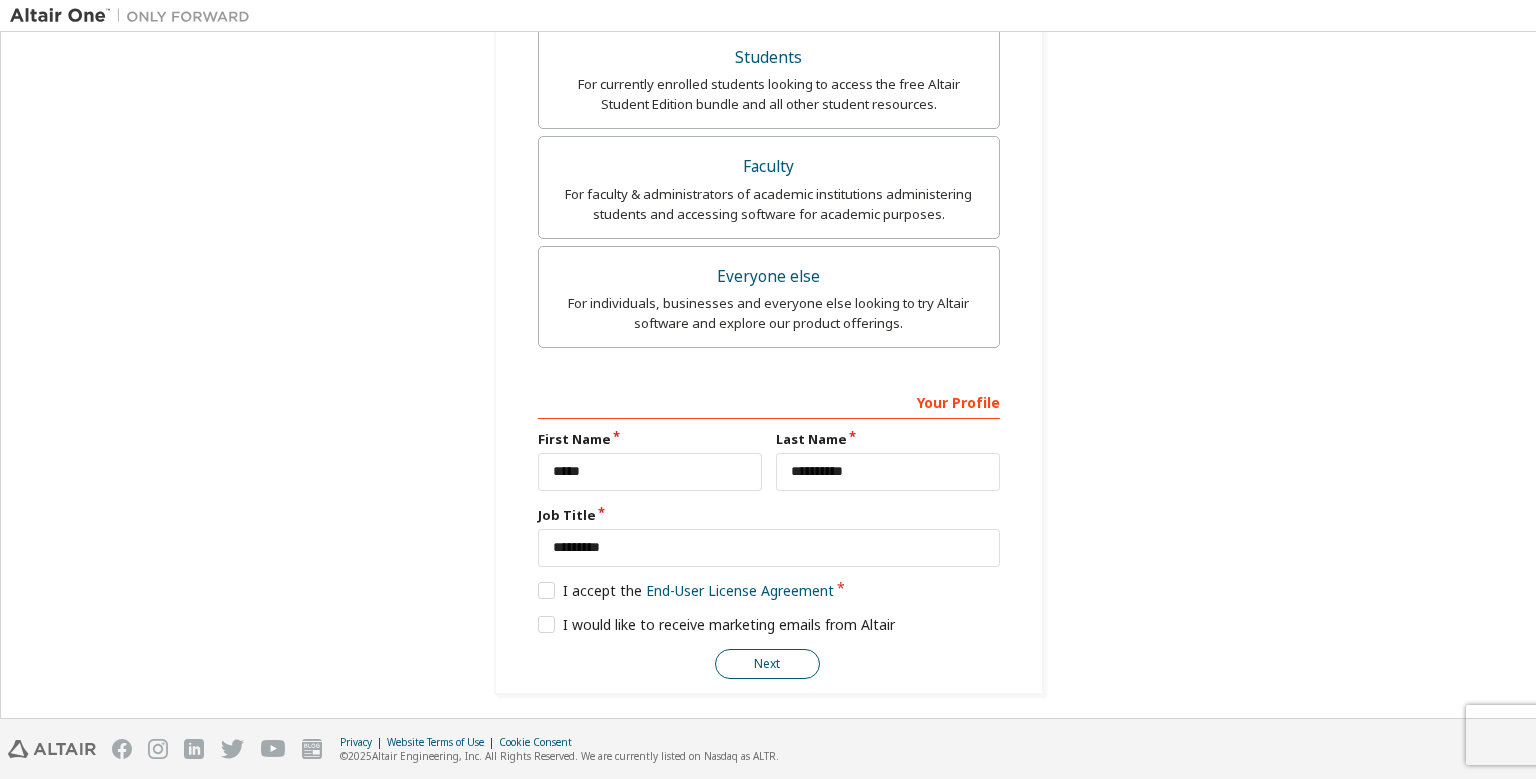 click on "Next" at bounding box center [767, 664] 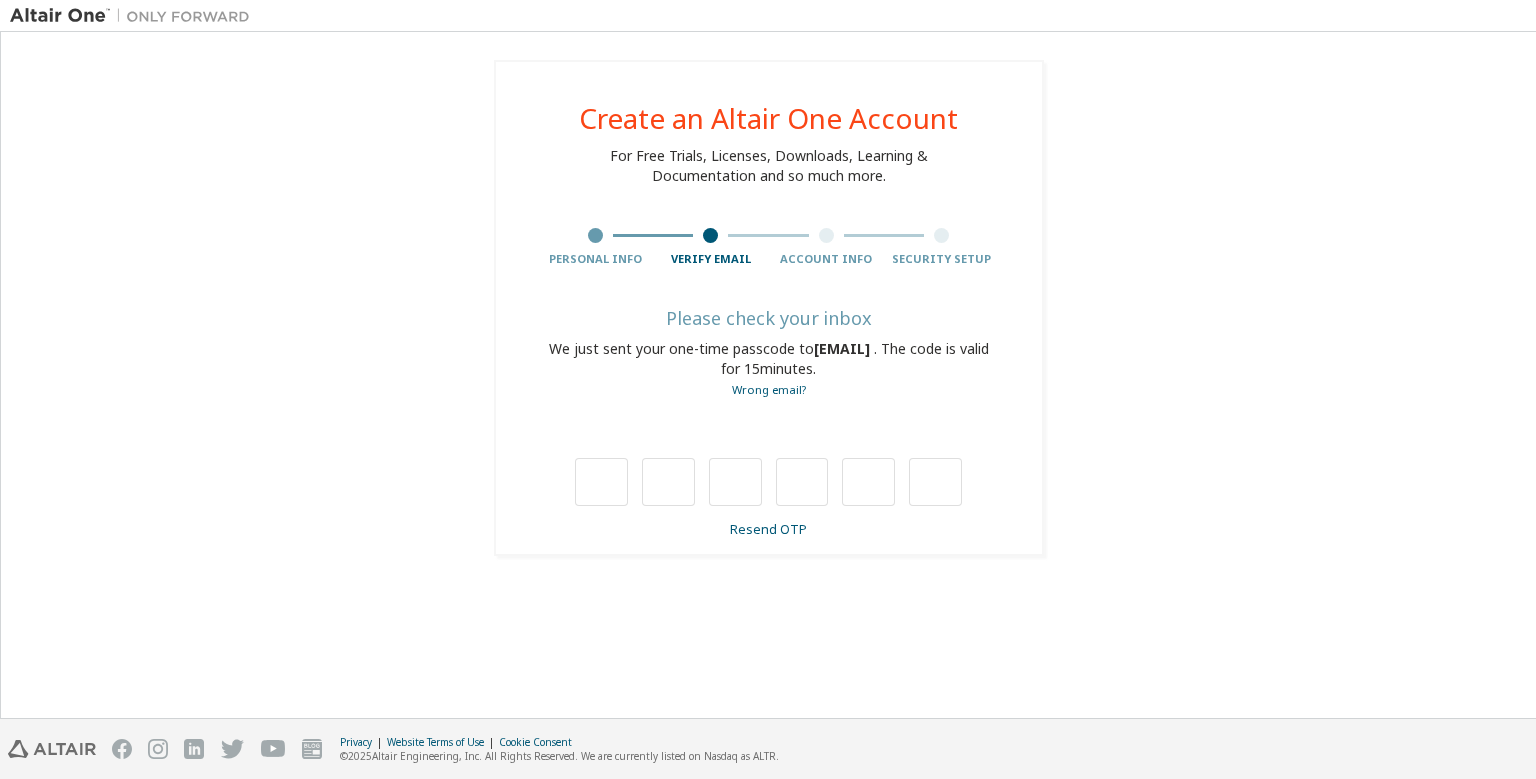 scroll, scrollTop: 0, scrollLeft: 0, axis: both 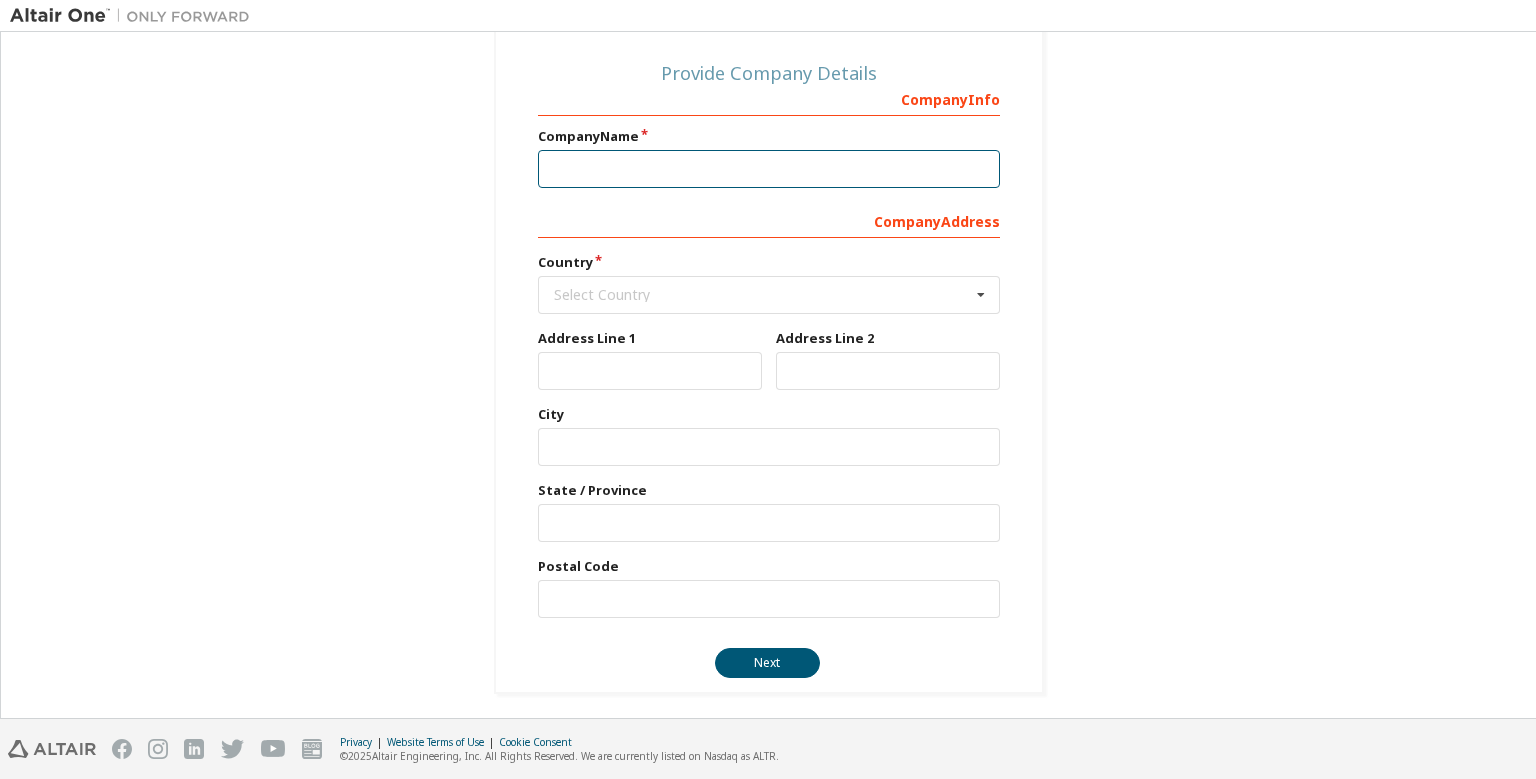 click at bounding box center [769, 169] 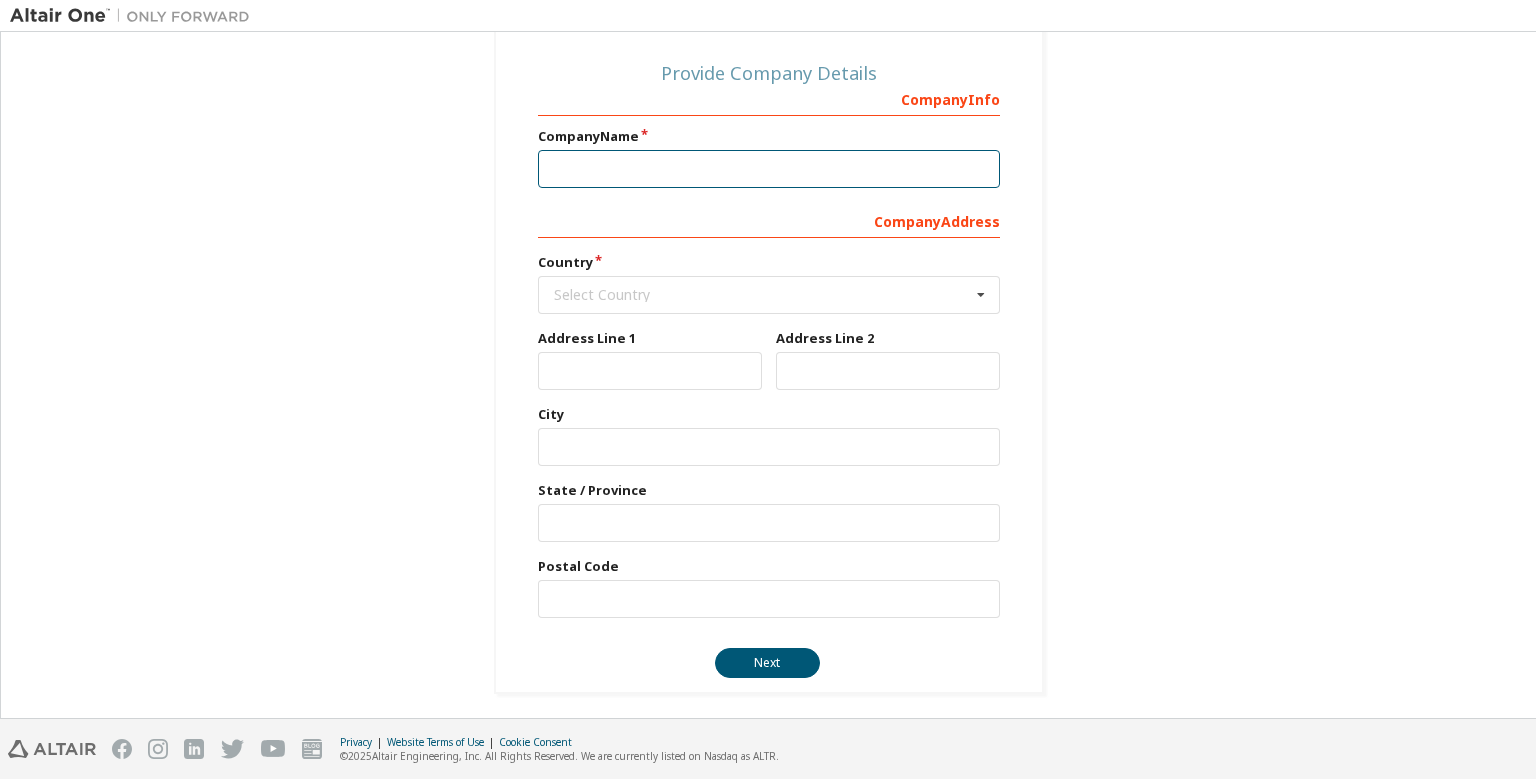 click at bounding box center [769, 169] 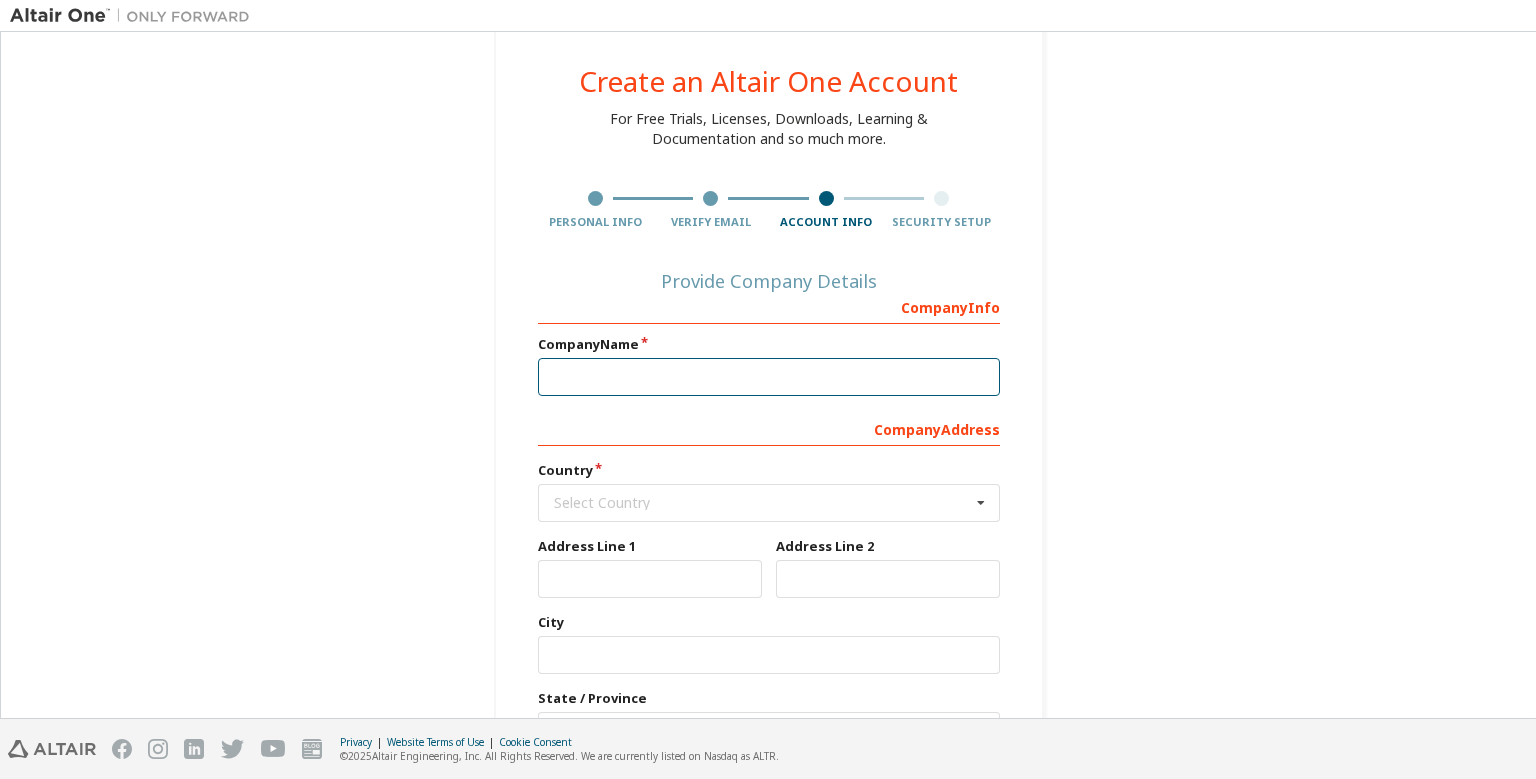 scroll, scrollTop: 0, scrollLeft: 0, axis: both 